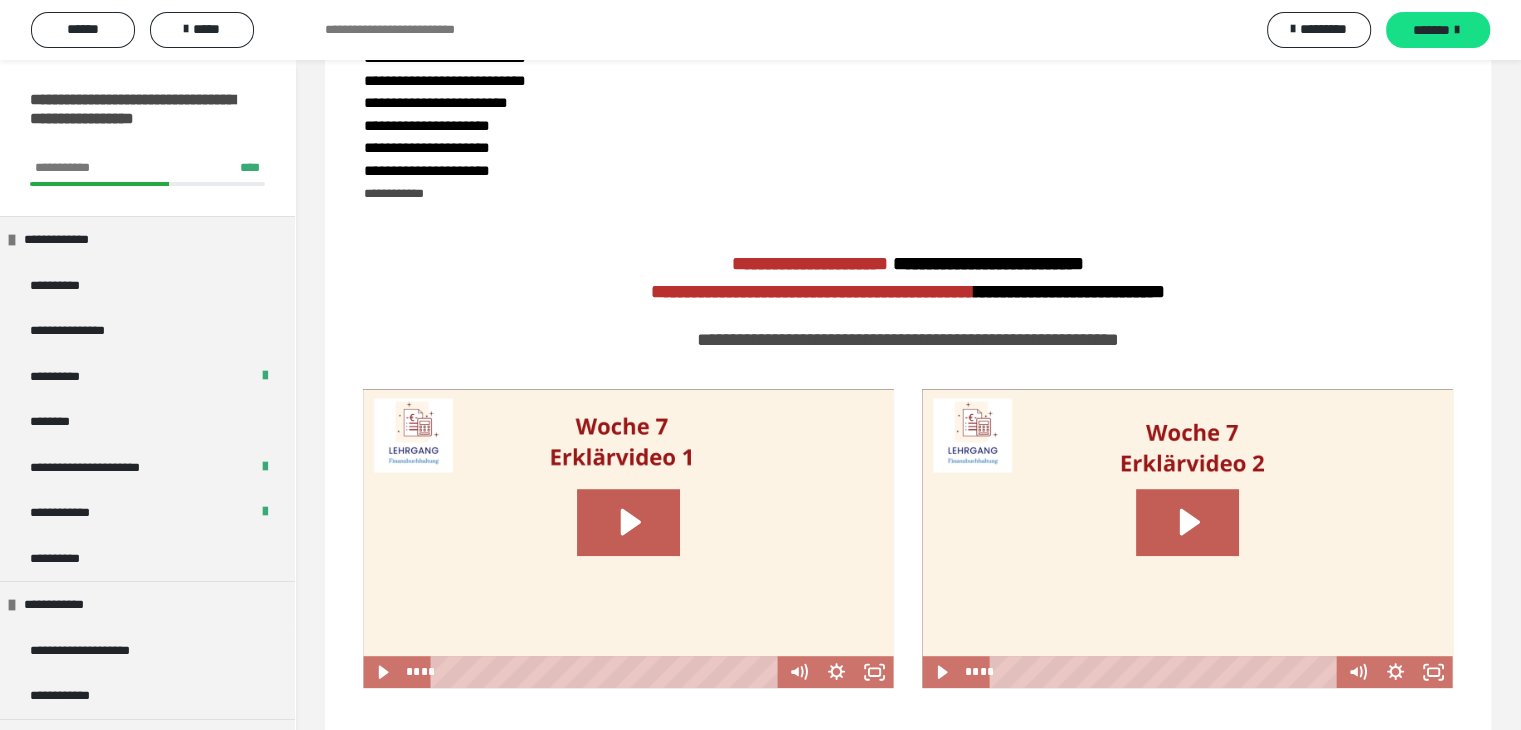 scroll, scrollTop: 424, scrollLeft: 0, axis: vertical 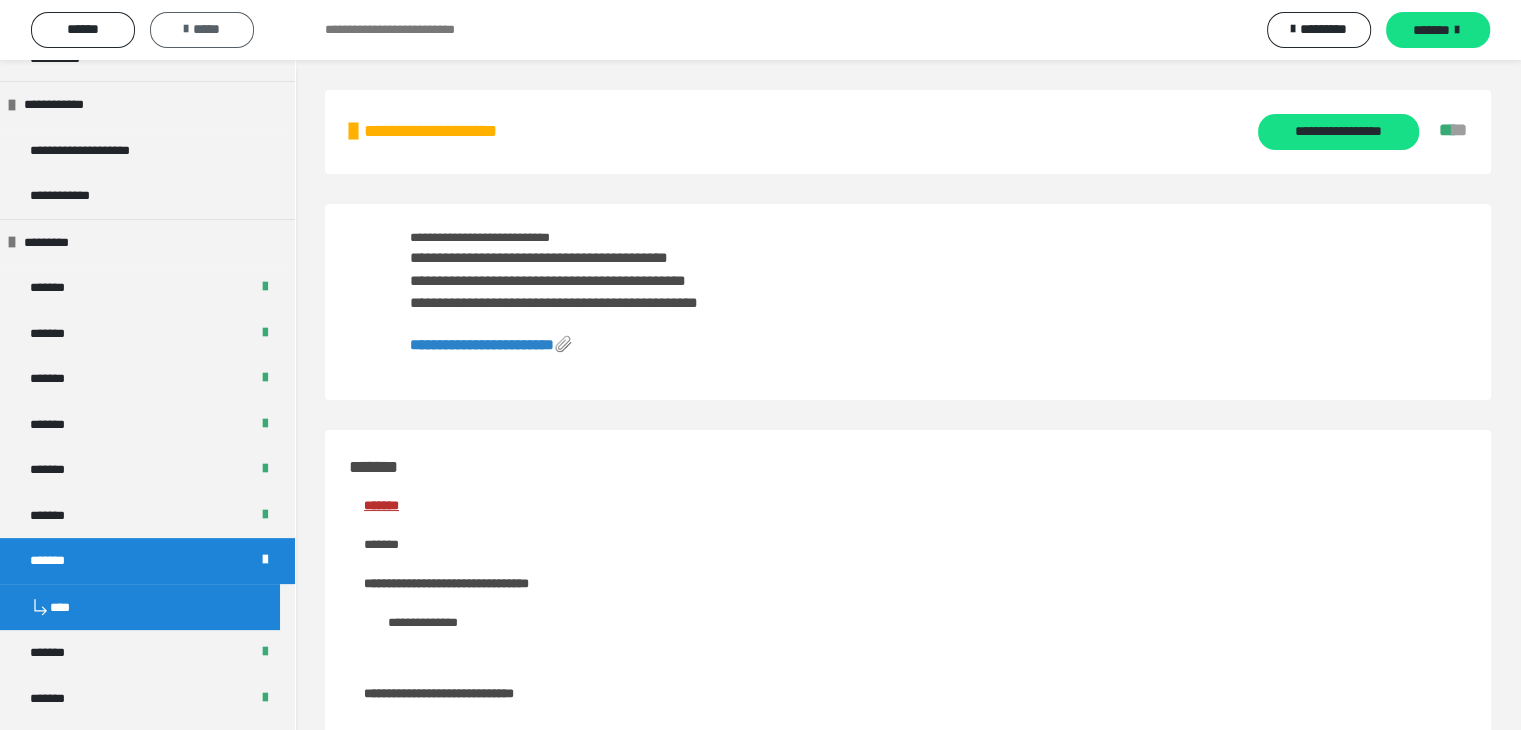 click at bounding box center [186, 29] 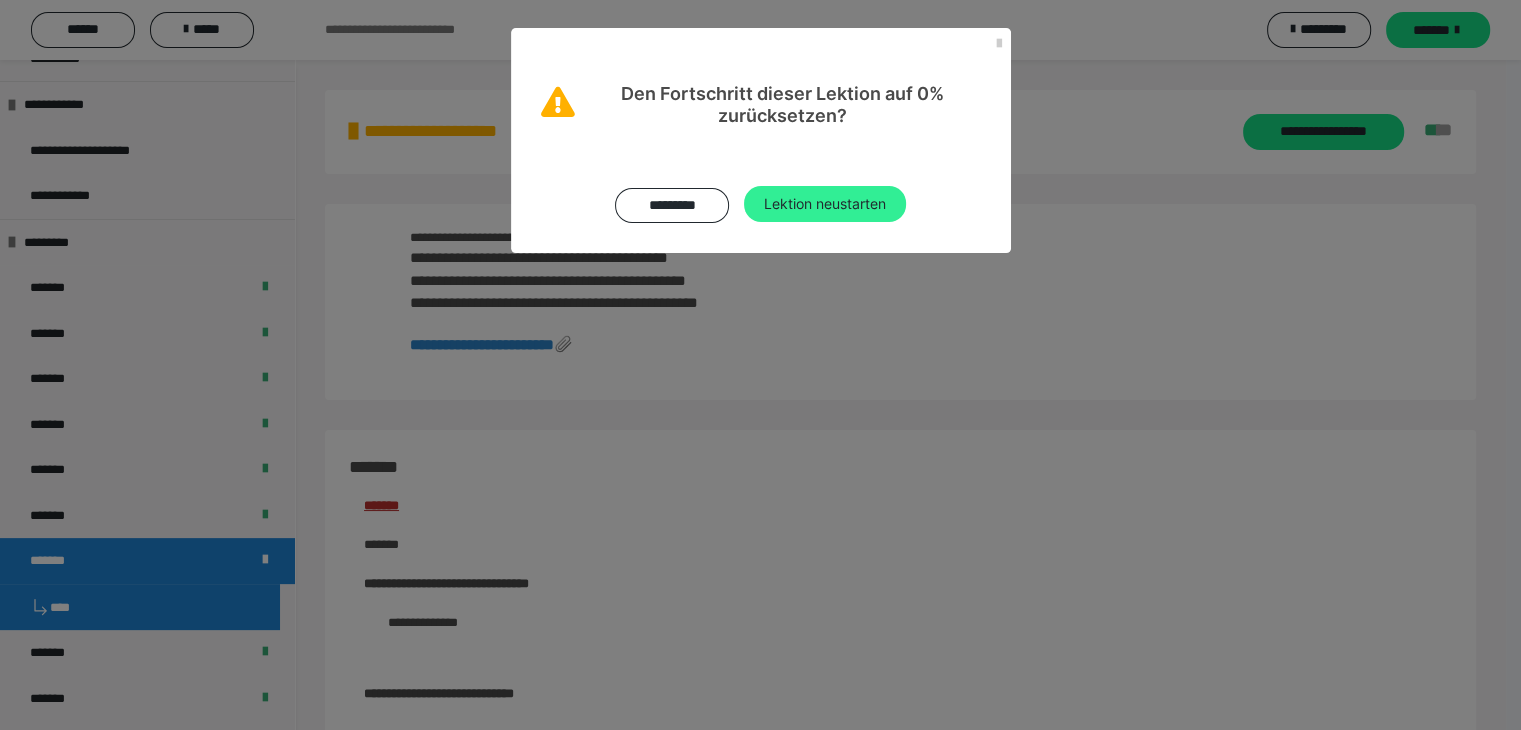 click on "Lektion neustarten" at bounding box center [825, 204] 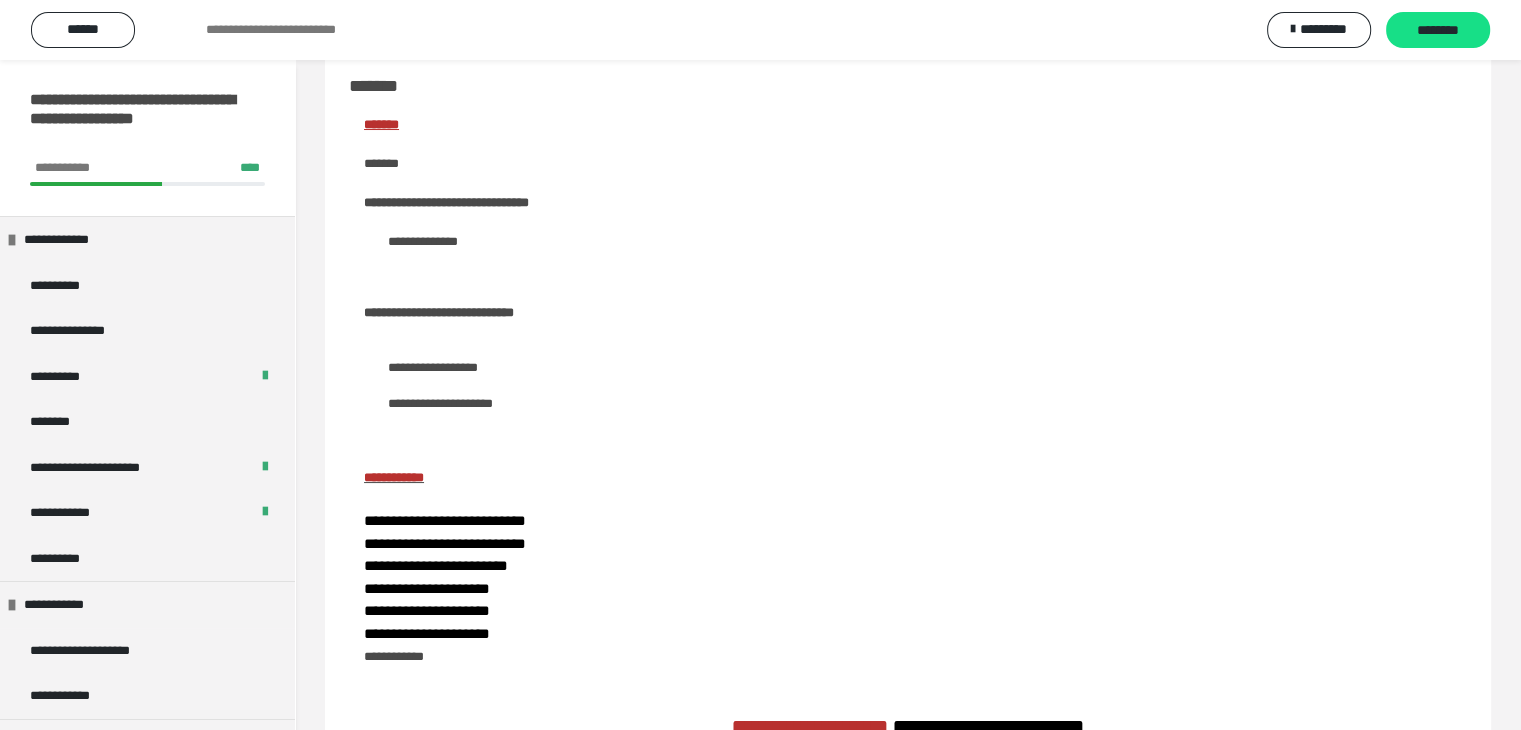 scroll, scrollTop: 0, scrollLeft: 0, axis: both 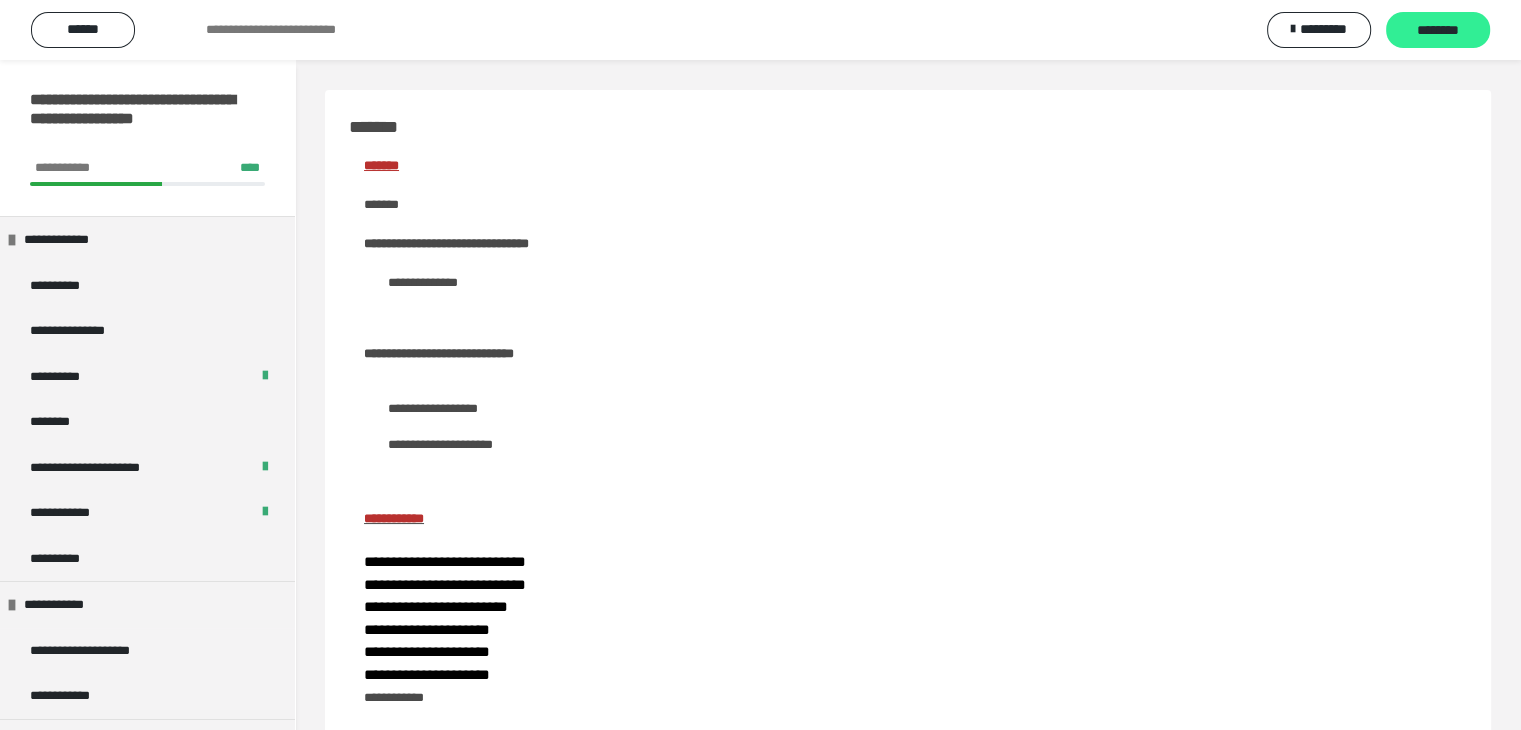 click on "********" at bounding box center [1438, 31] 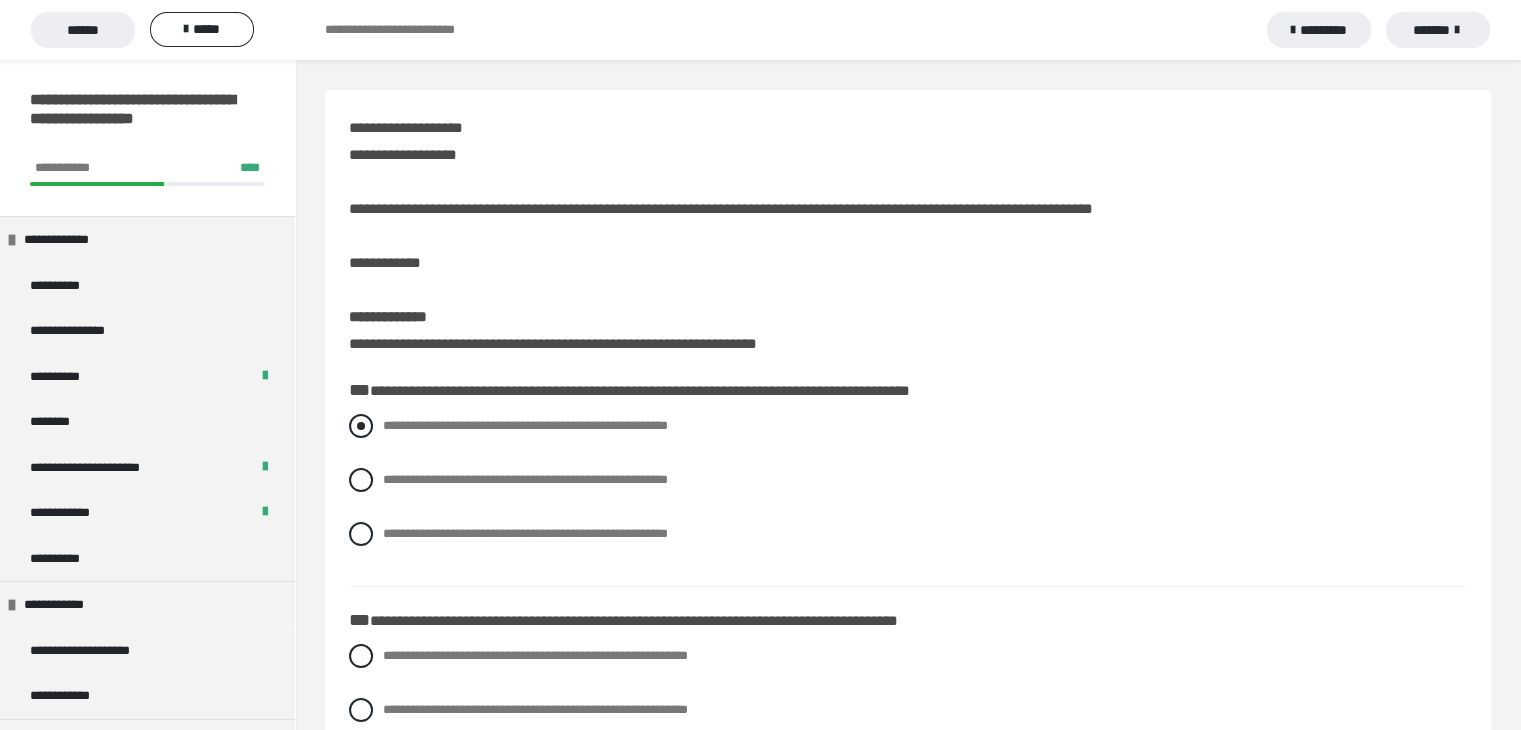 click at bounding box center (361, 426) 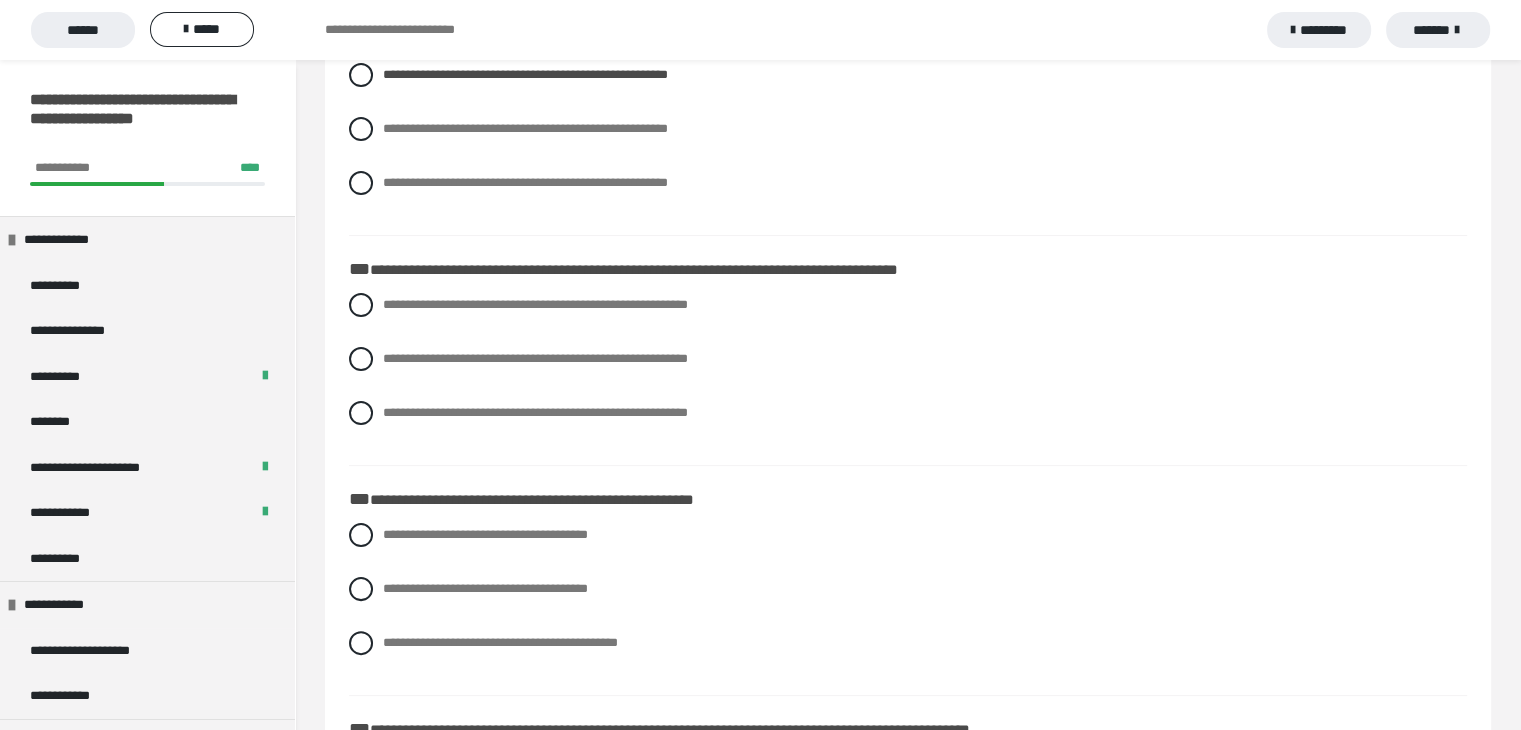 scroll, scrollTop: 400, scrollLeft: 0, axis: vertical 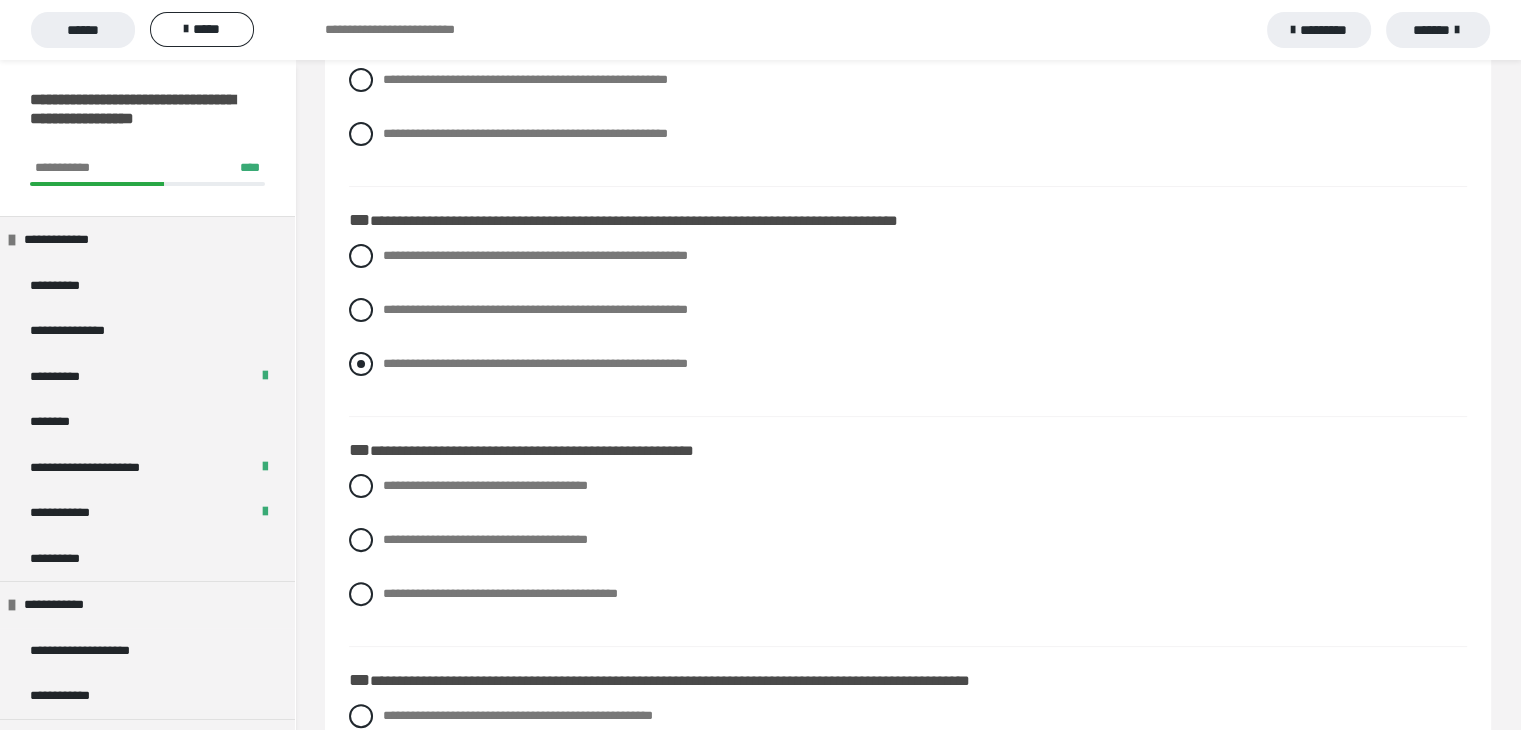 click at bounding box center (361, 364) 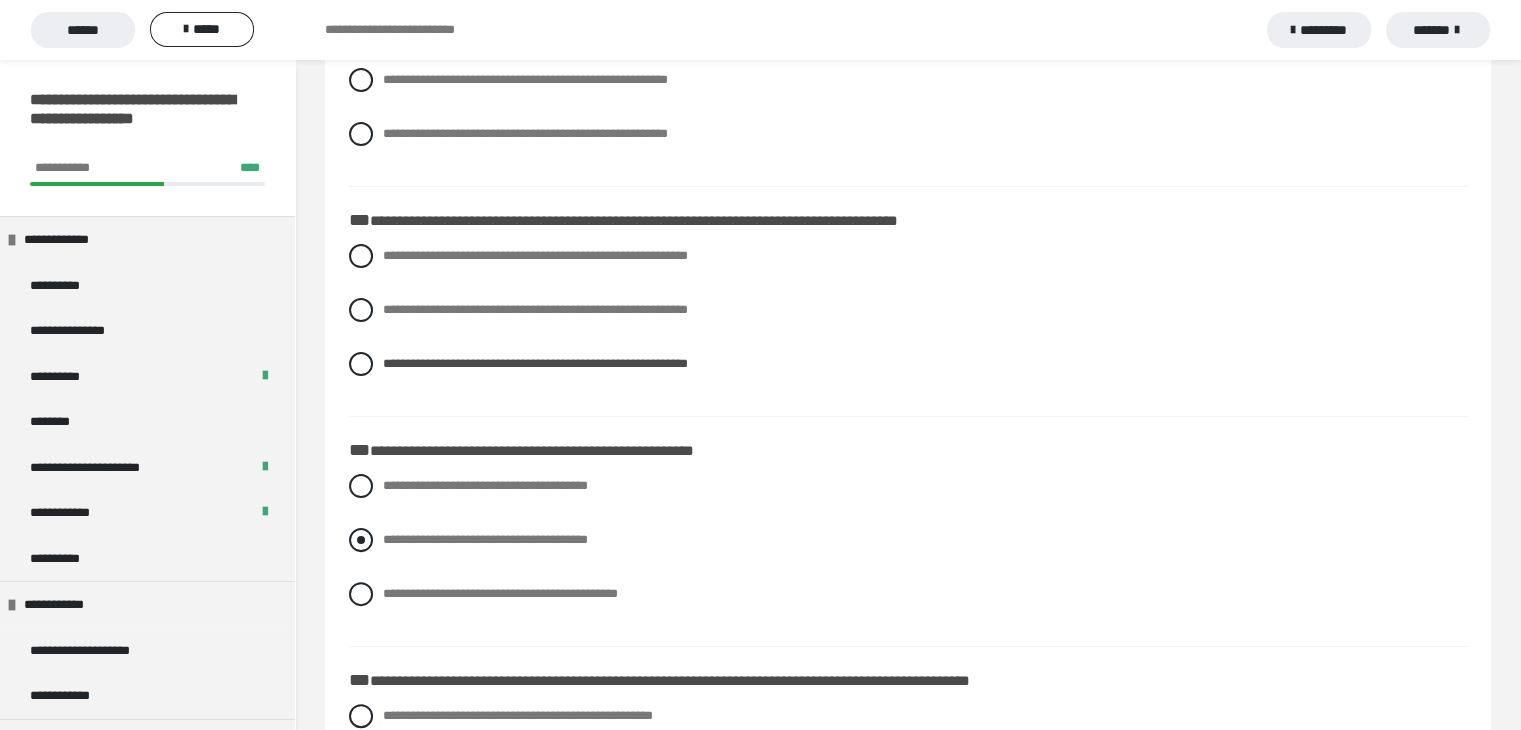 click at bounding box center (361, 540) 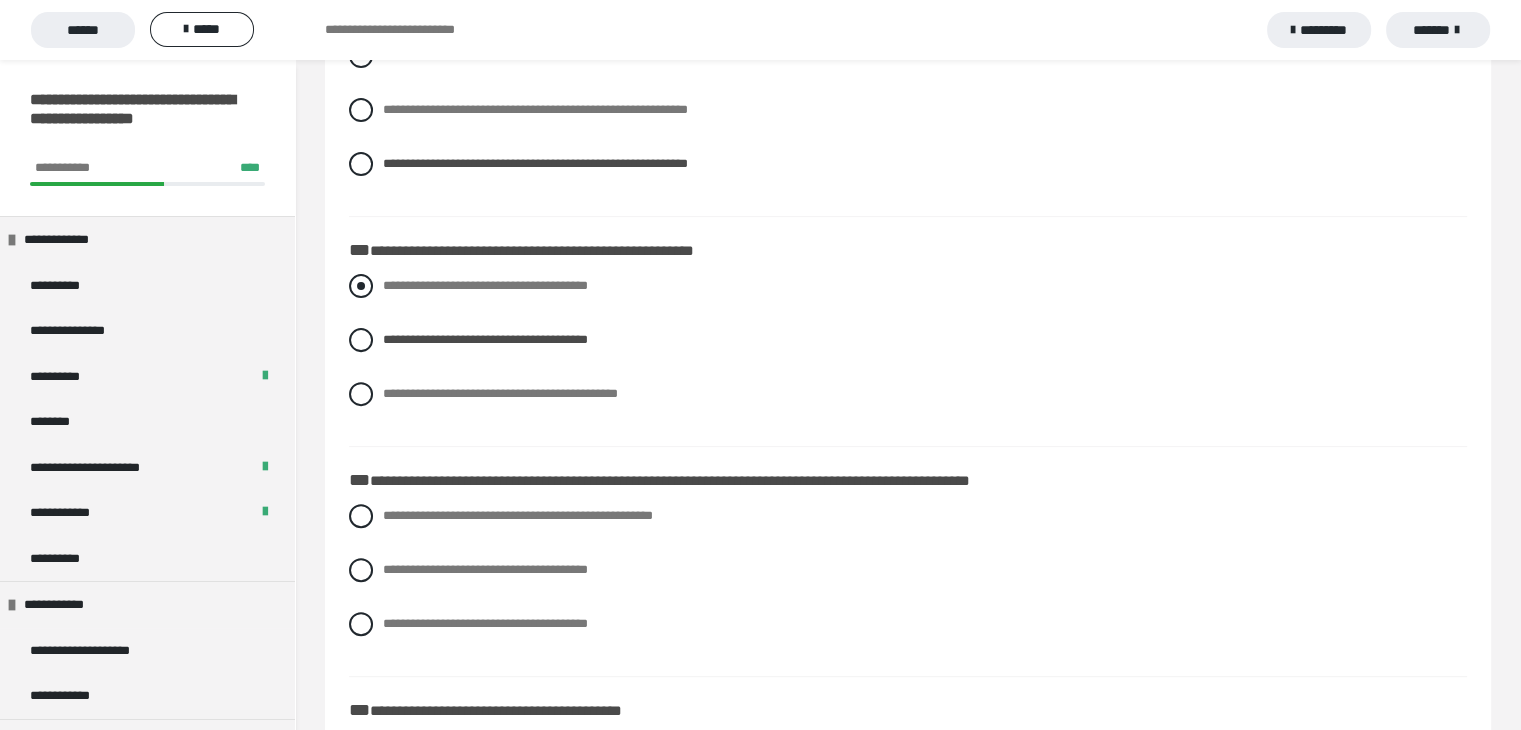 scroll, scrollTop: 700, scrollLeft: 0, axis: vertical 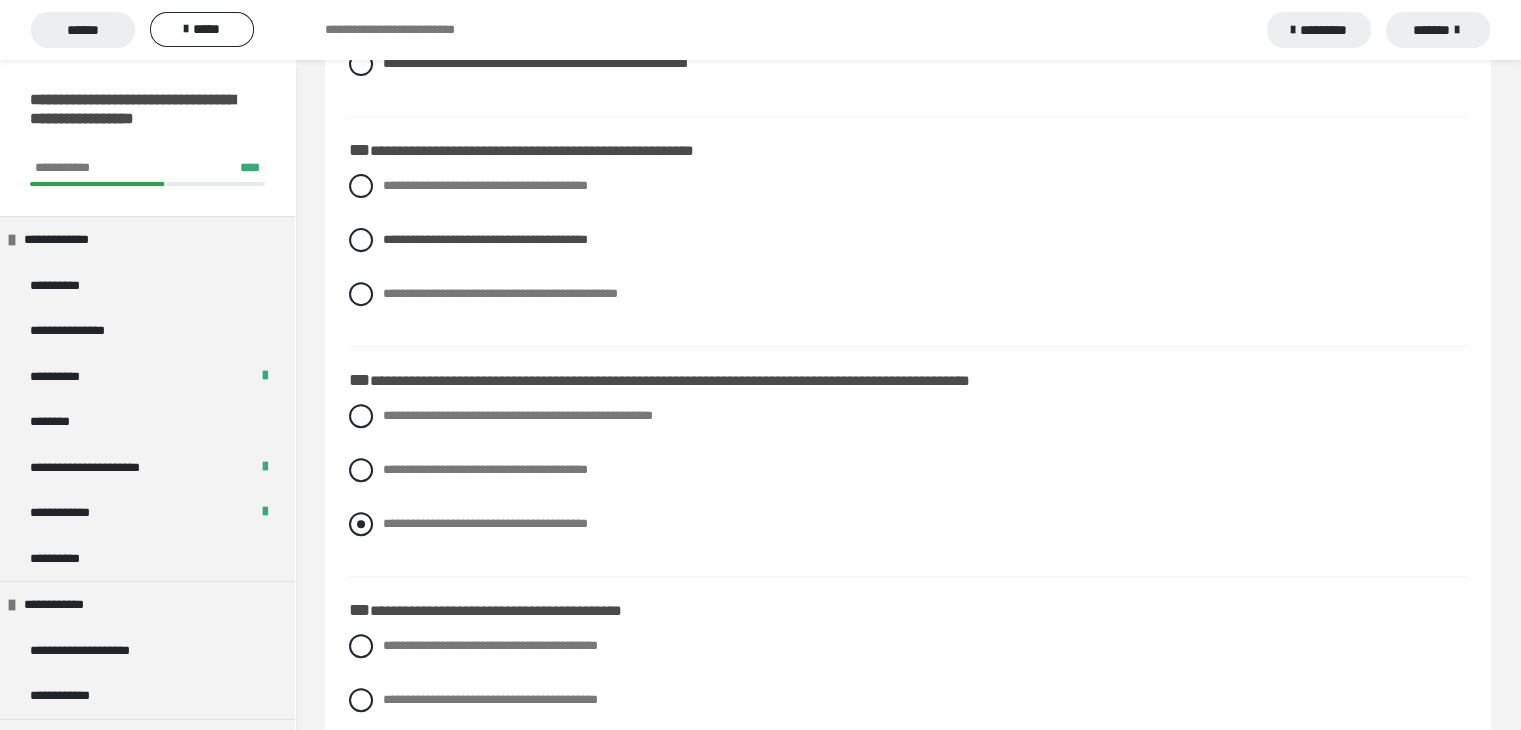 click at bounding box center [361, 524] 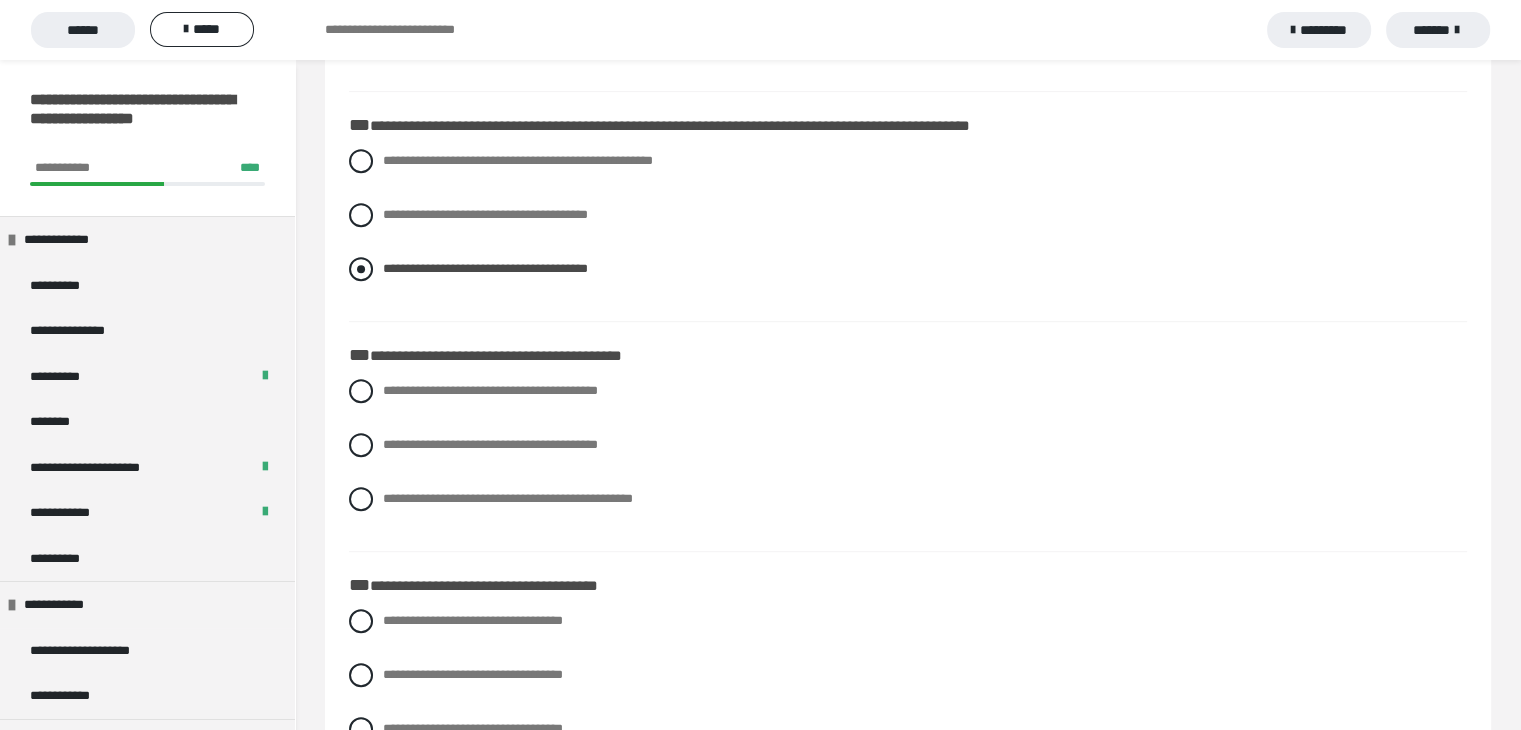 scroll, scrollTop: 1000, scrollLeft: 0, axis: vertical 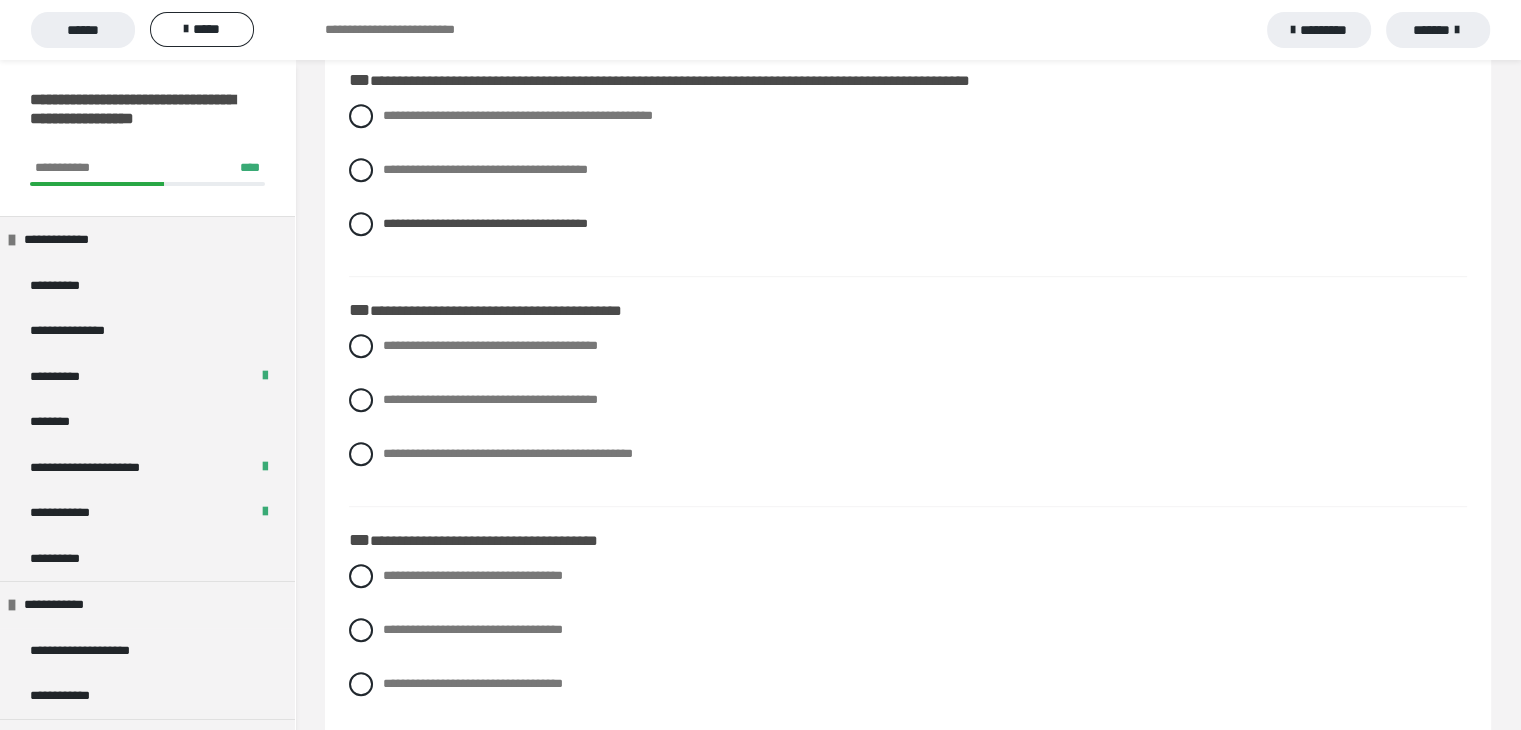 drag, startPoint x: 366, startPoint y: 353, endPoint x: 386, endPoint y: 364, distance: 22.825424 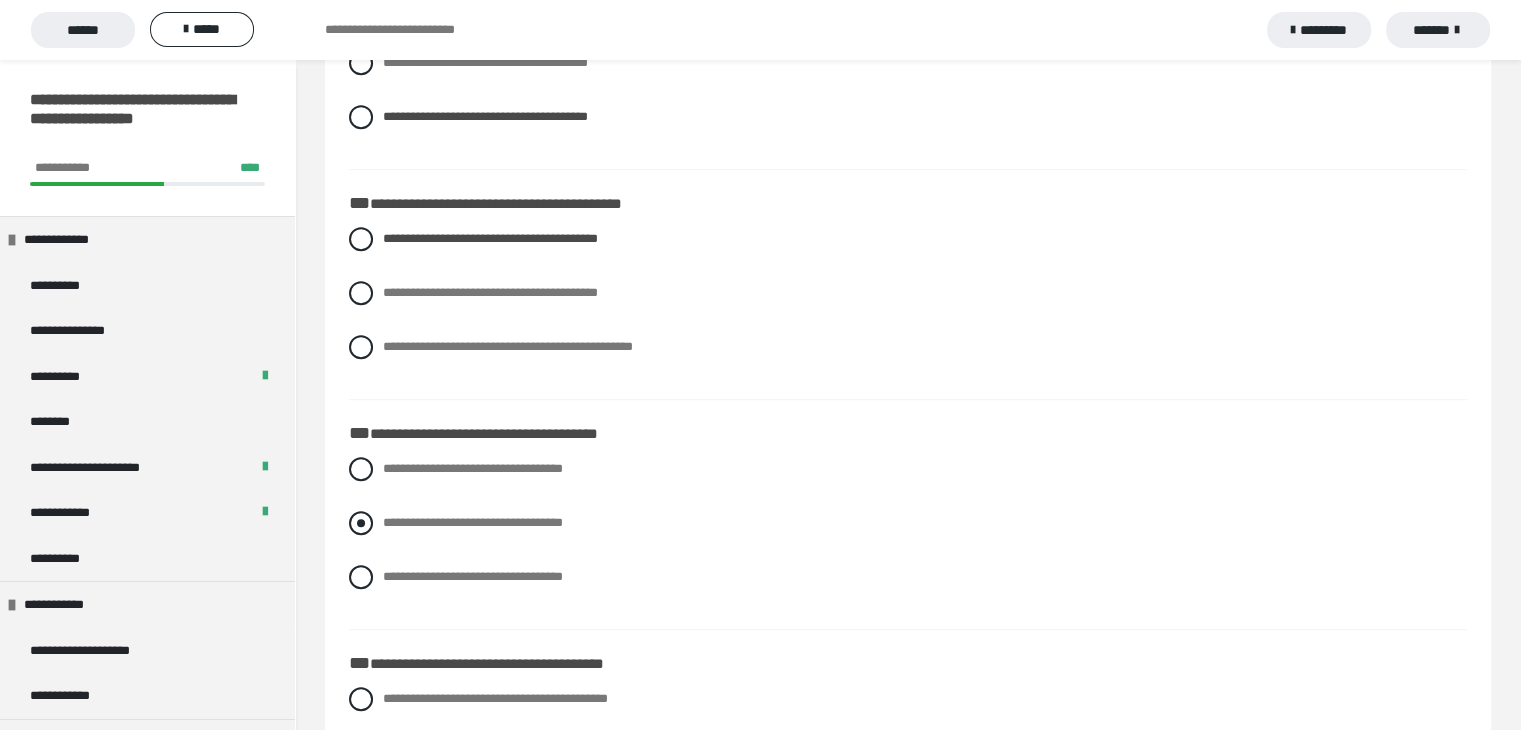 scroll, scrollTop: 1200, scrollLeft: 0, axis: vertical 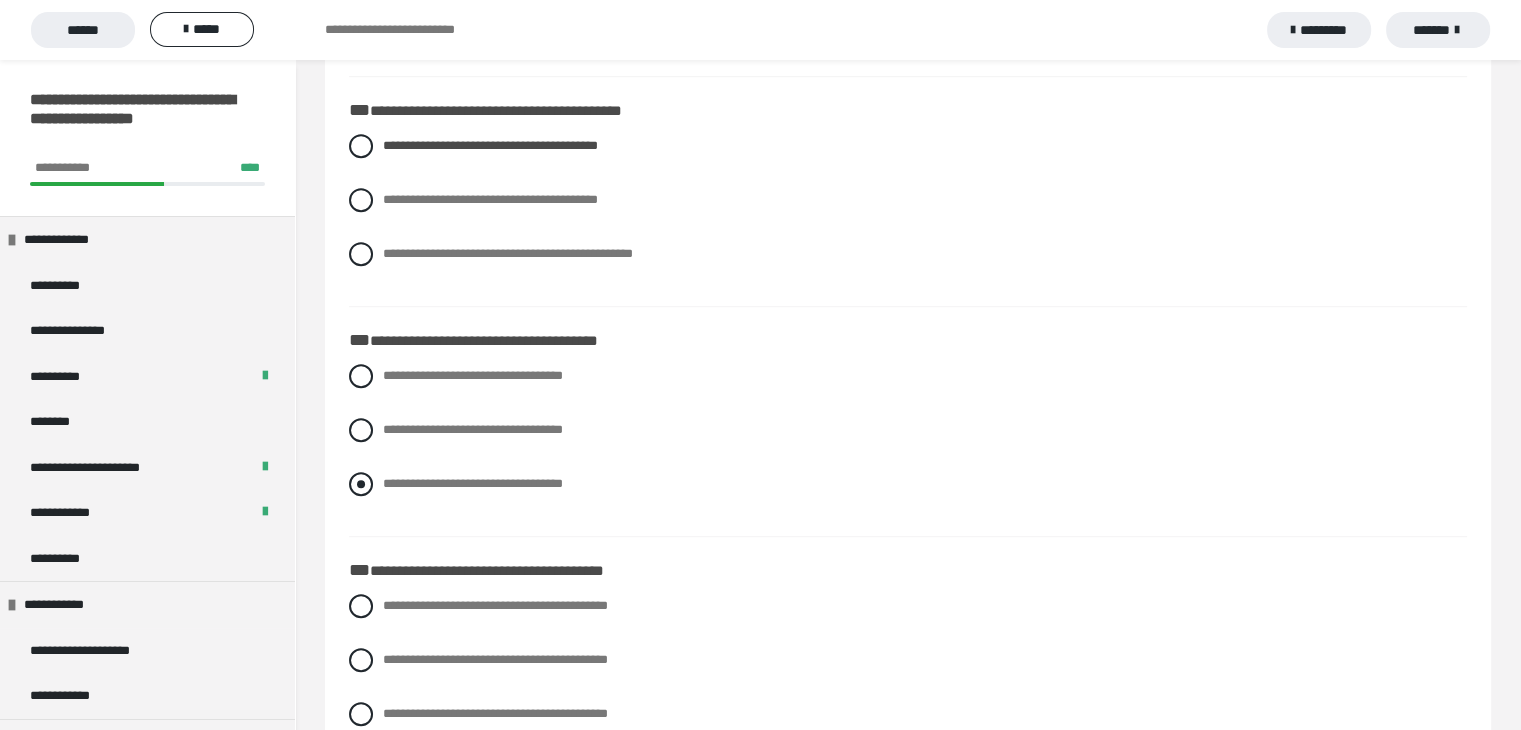 click at bounding box center [361, 484] 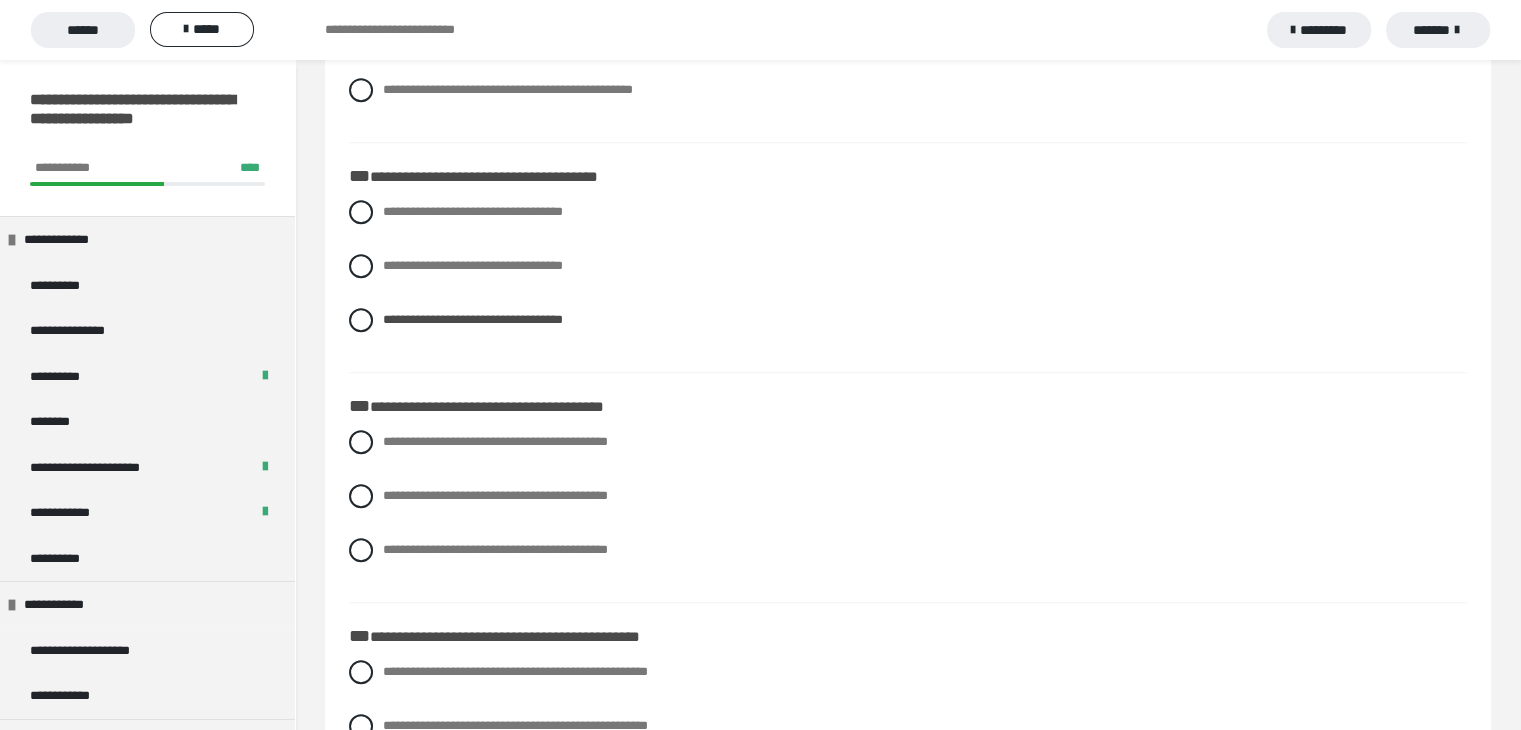 scroll, scrollTop: 1400, scrollLeft: 0, axis: vertical 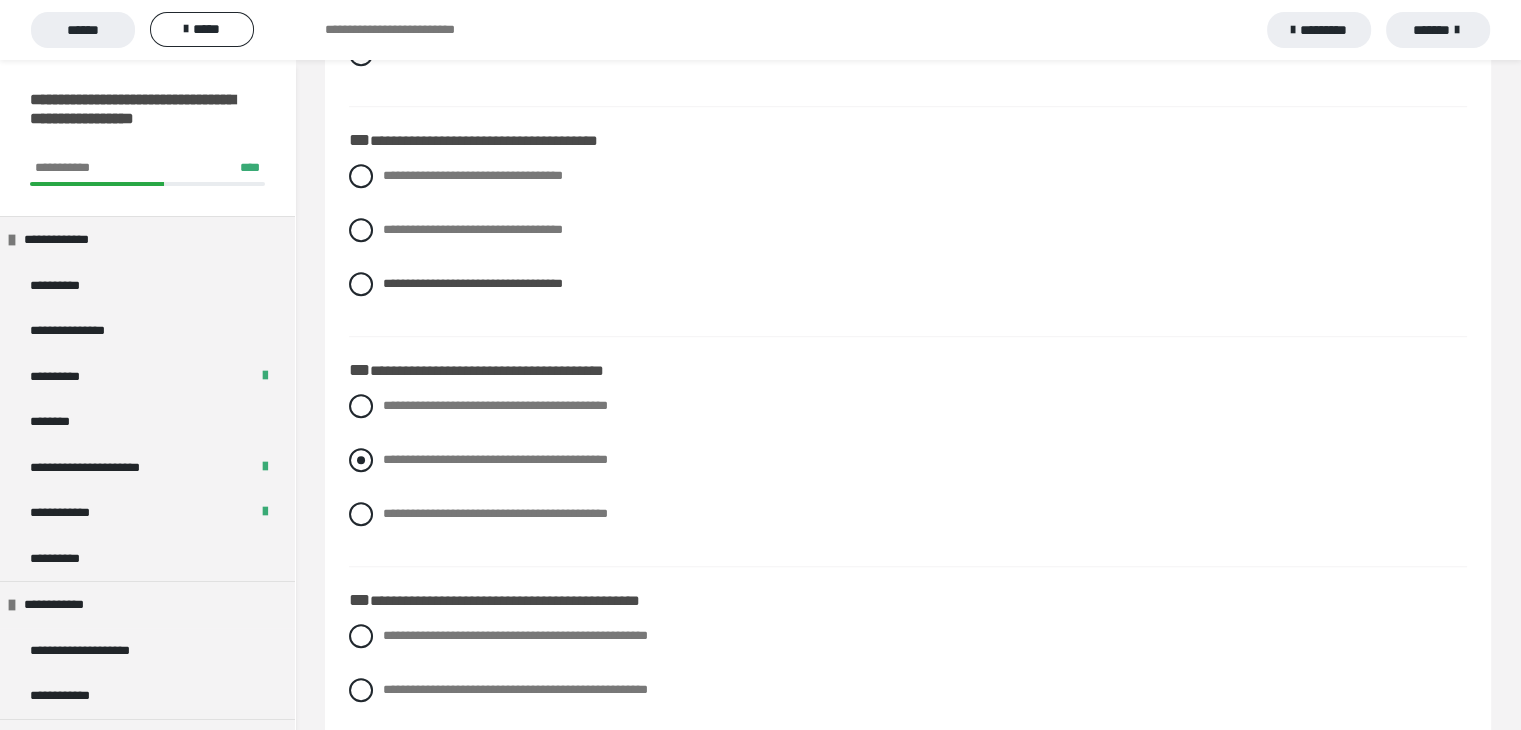 click at bounding box center (361, 460) 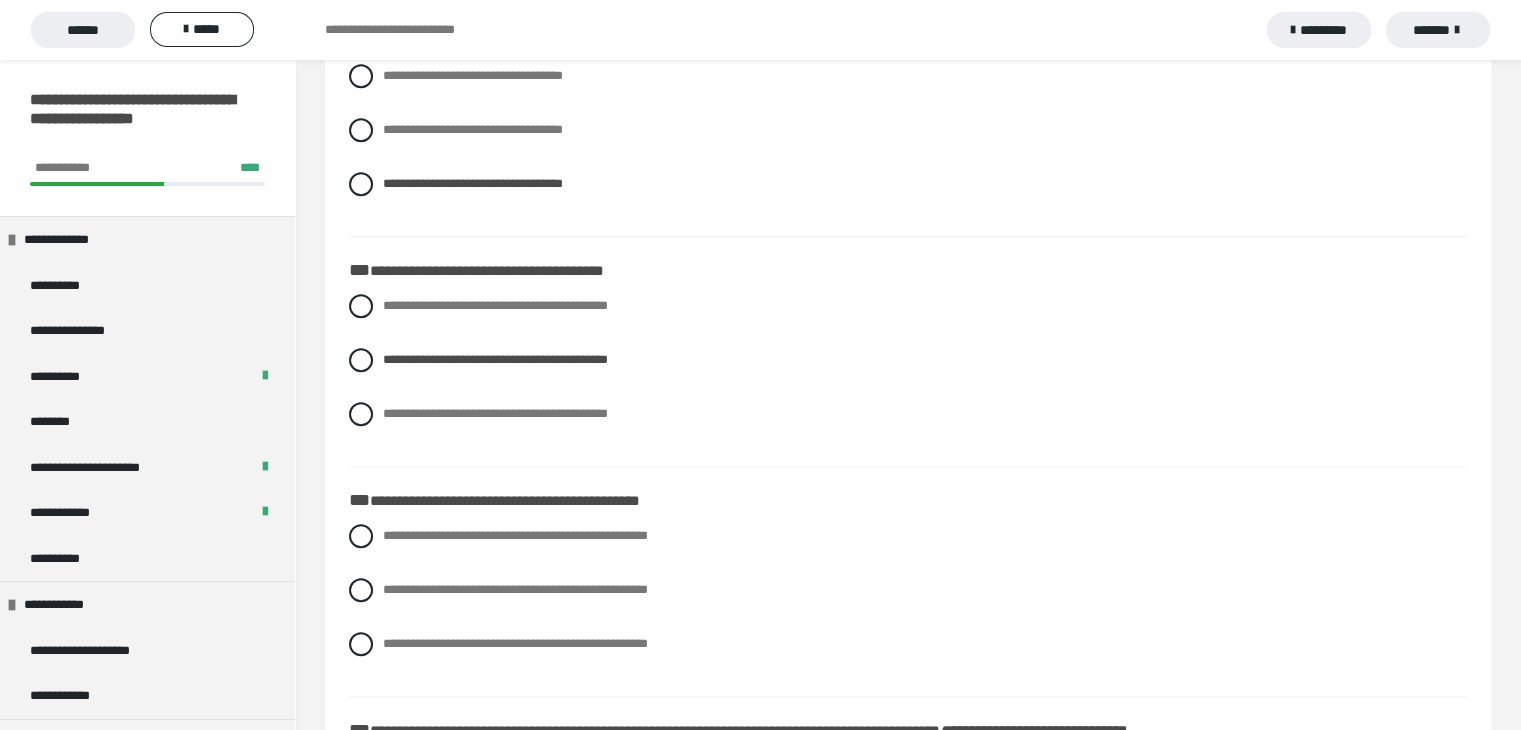 scroll, scrollTop: 1700, scrollLeft: 0, axis: vertical 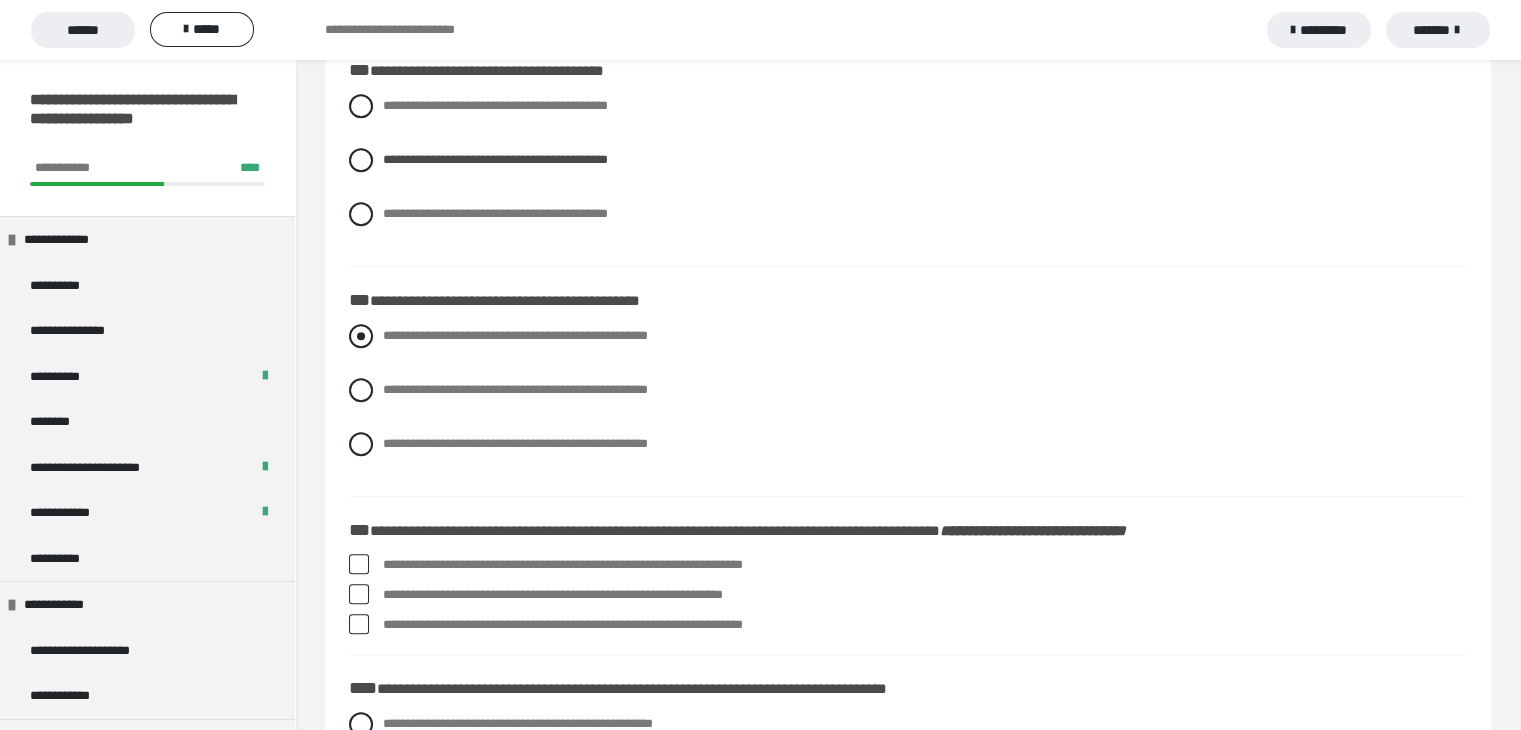 click at bounding box center [361, 336] 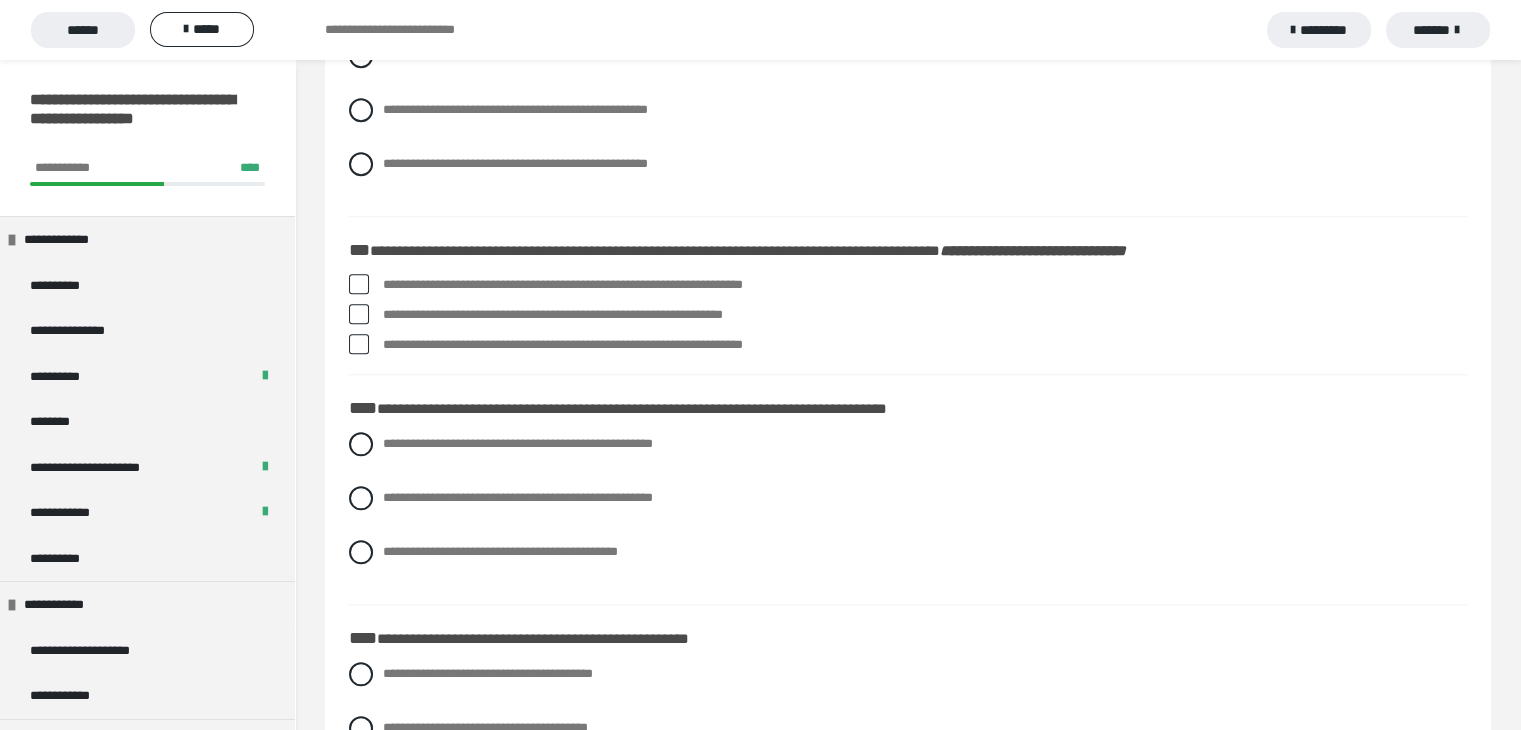 scroll, scrollTop: 2000, scrollLeft: 0, axis: vertical 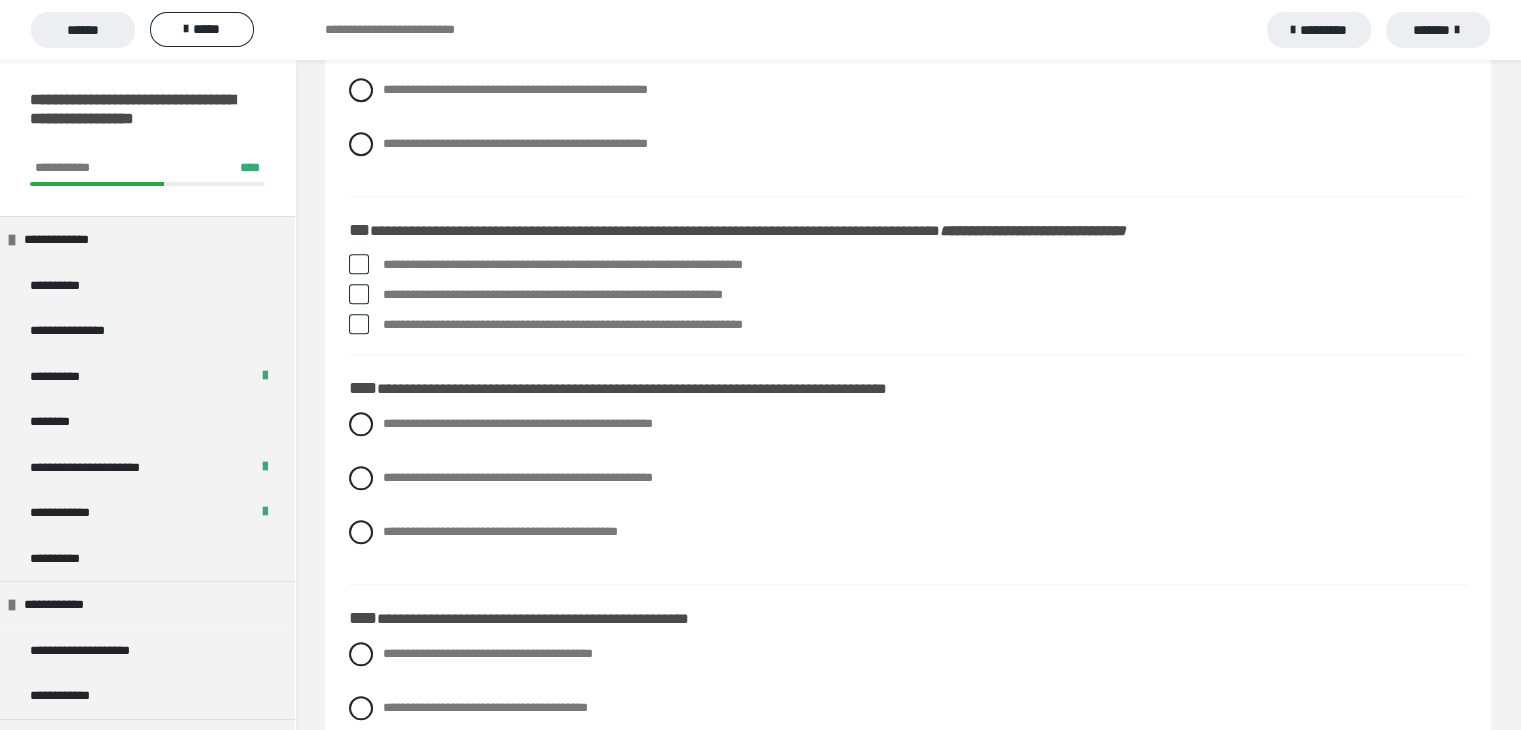 click at bounding box center (359, 294) 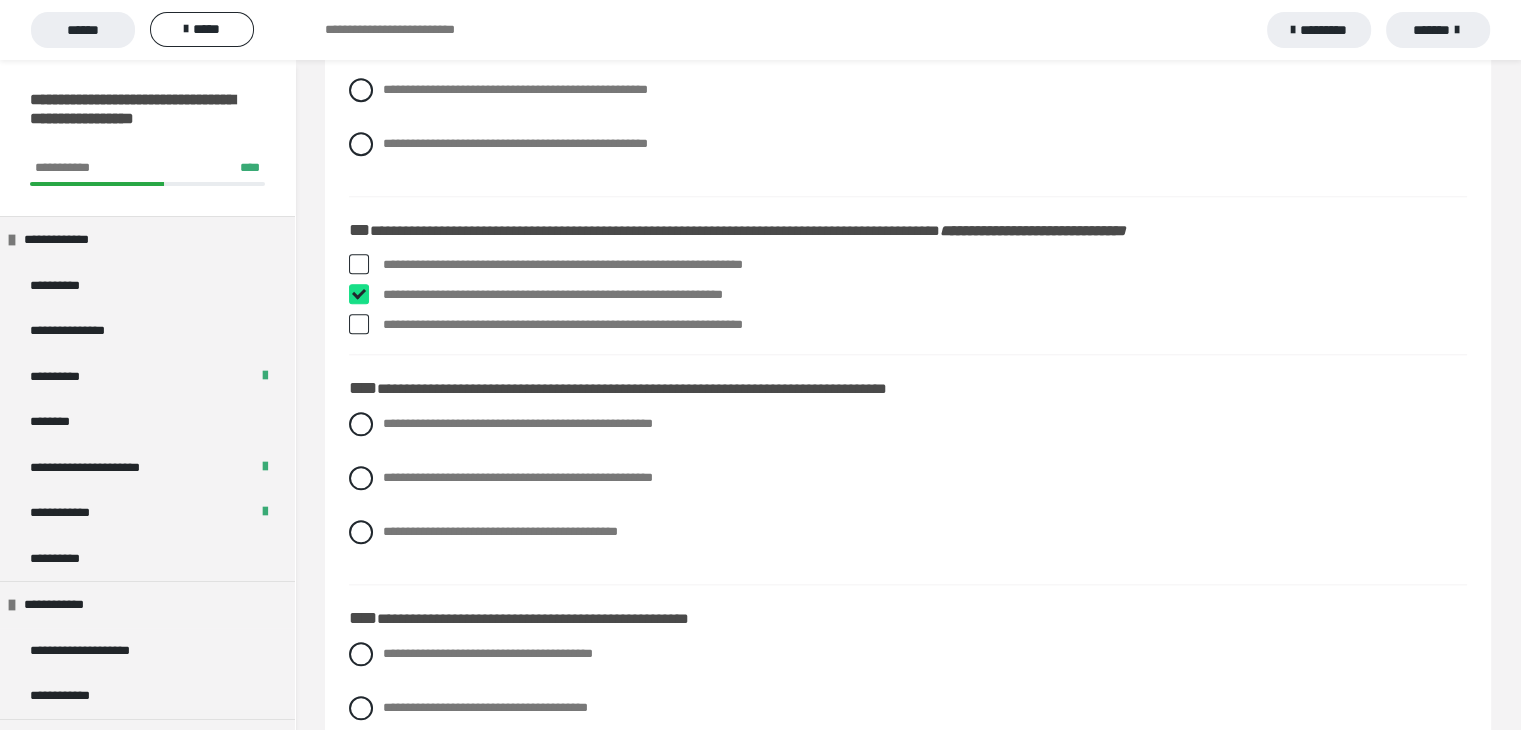 checkbox on "****" 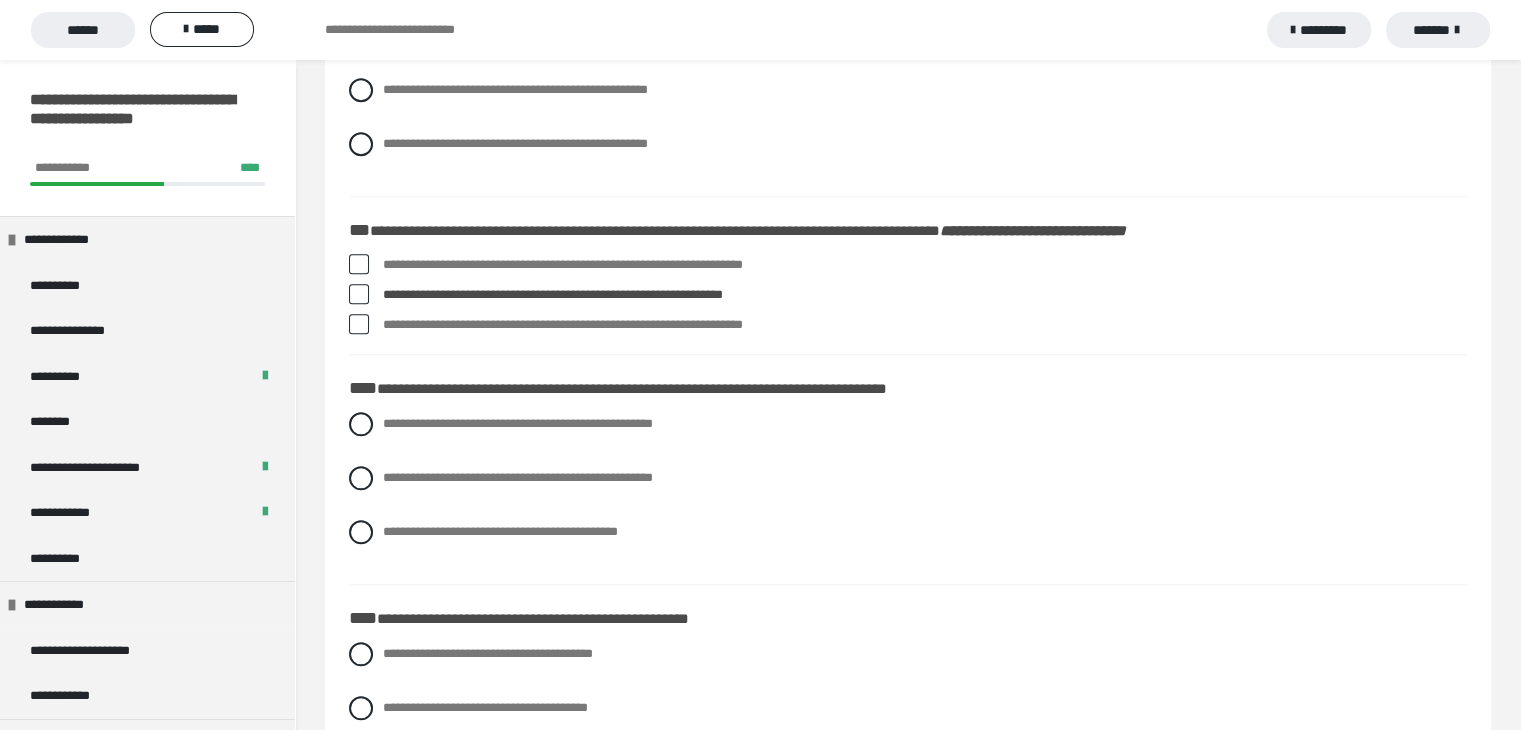 click at bounding box center (359, 324) 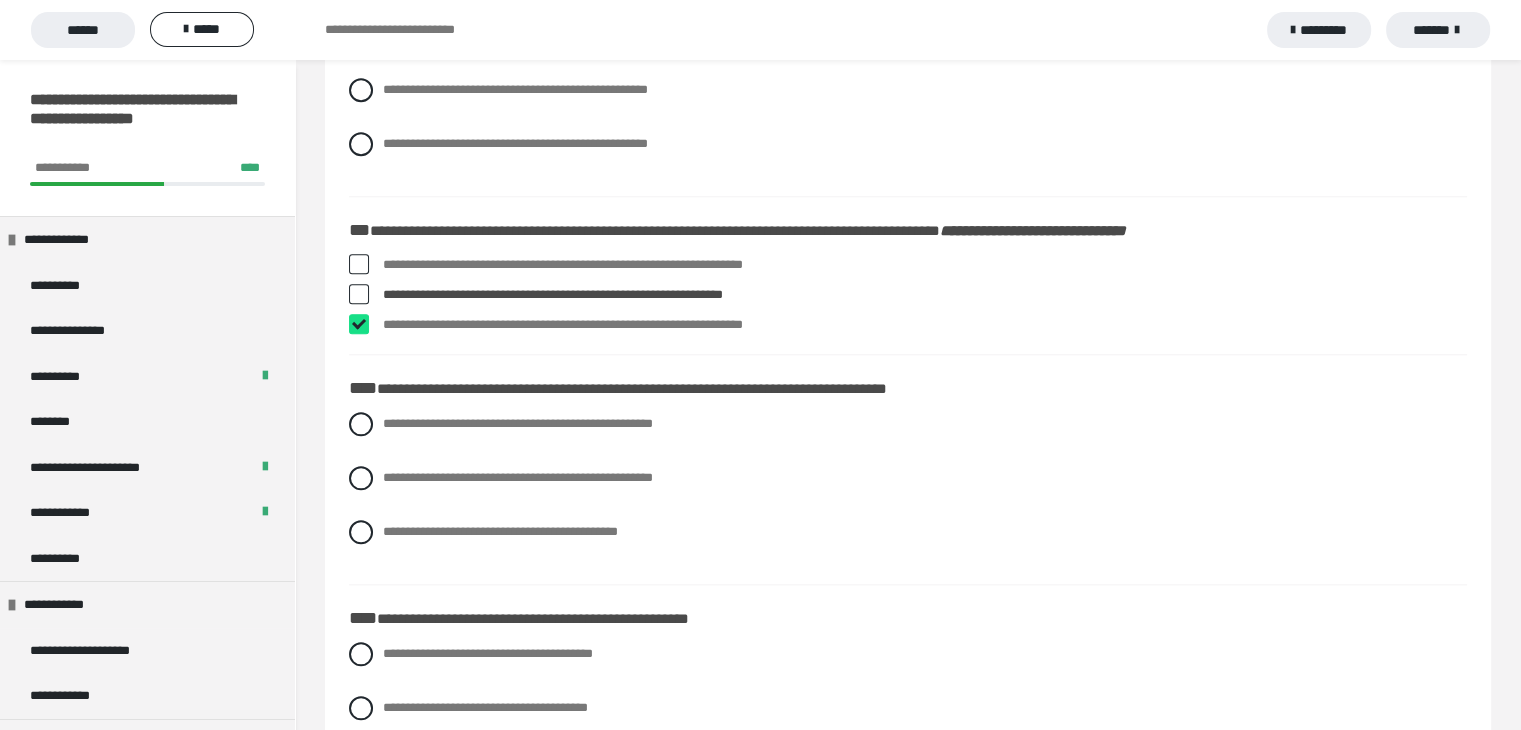 checkbox on "****" 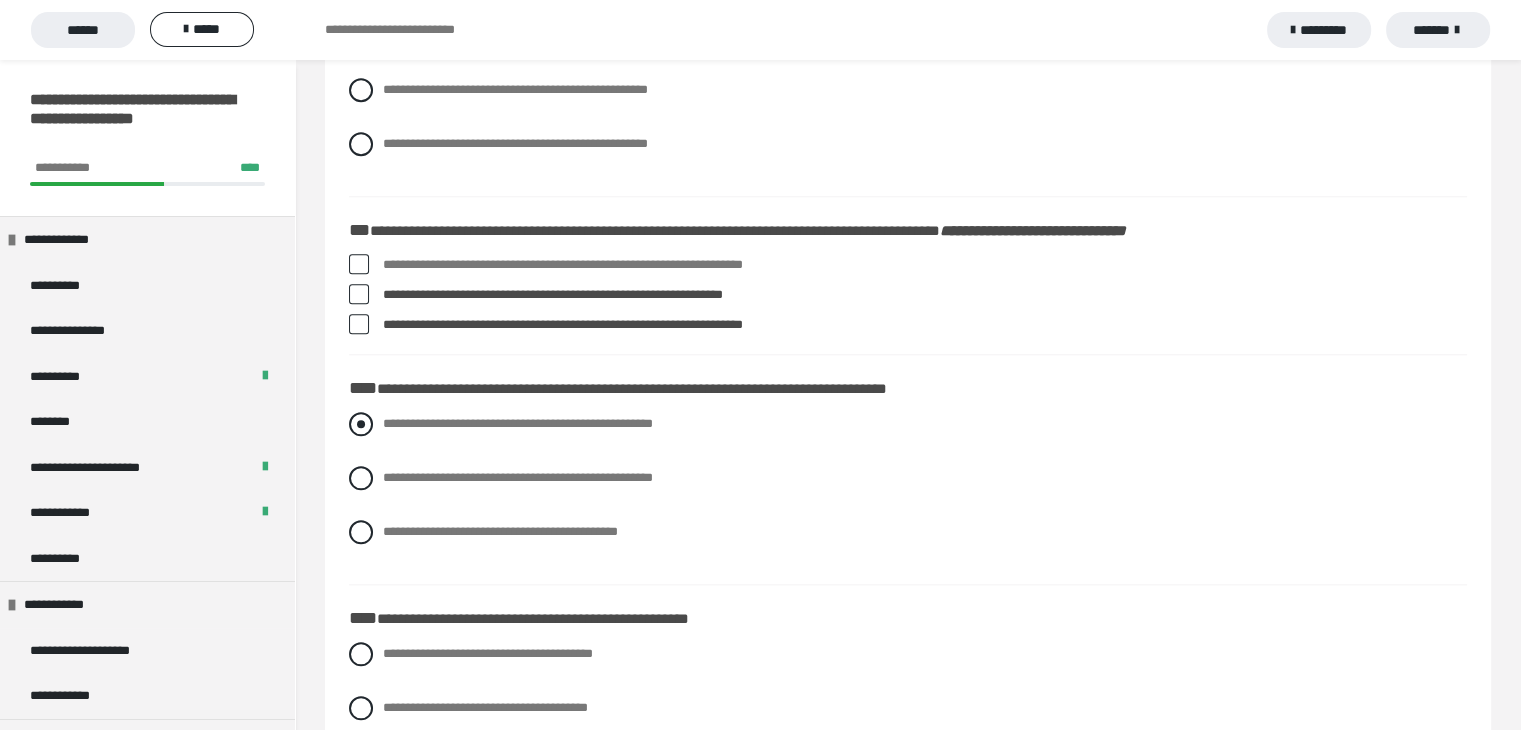 click at bounding box center [361, 424] 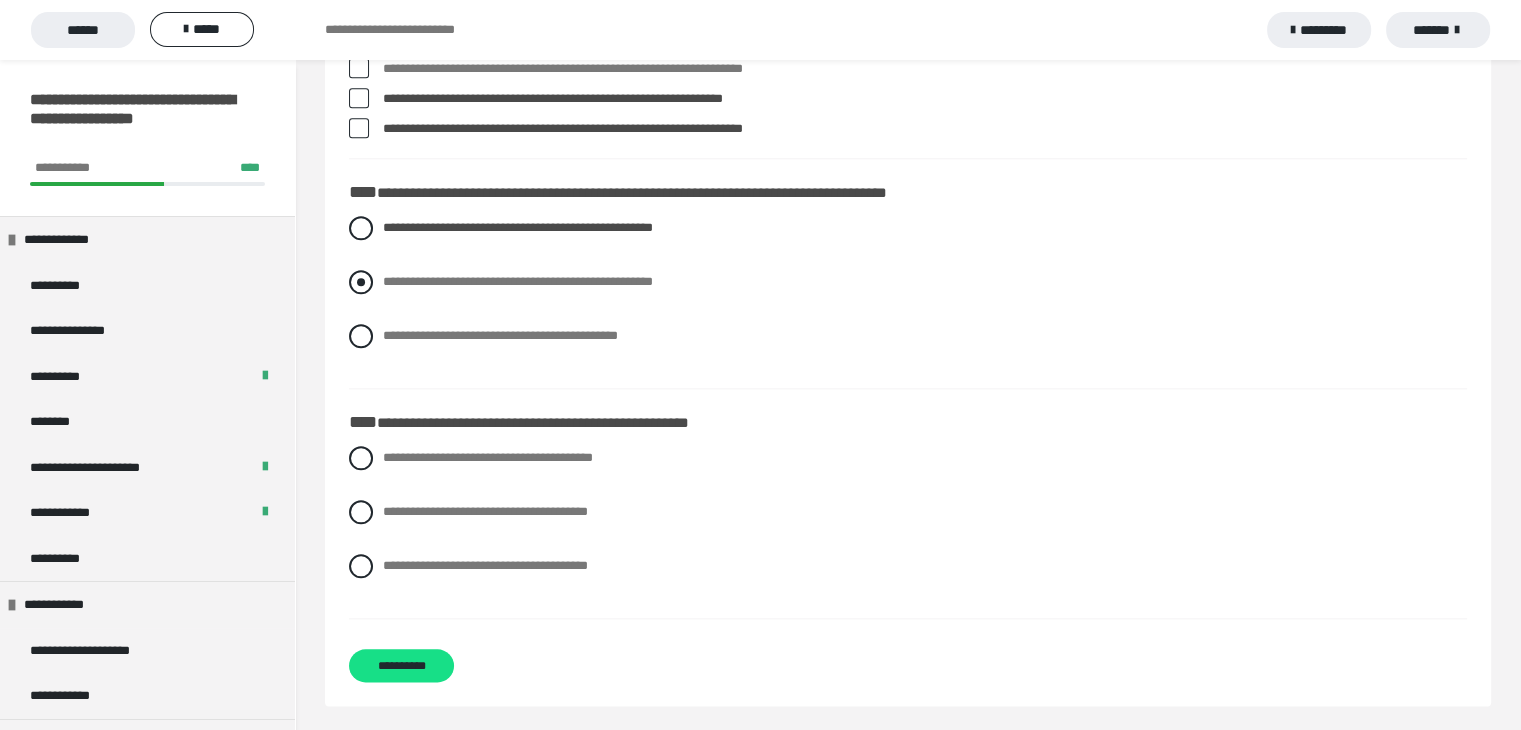 scroll, scrollTop: 2200, scrollLeft: 0, axis: vertical 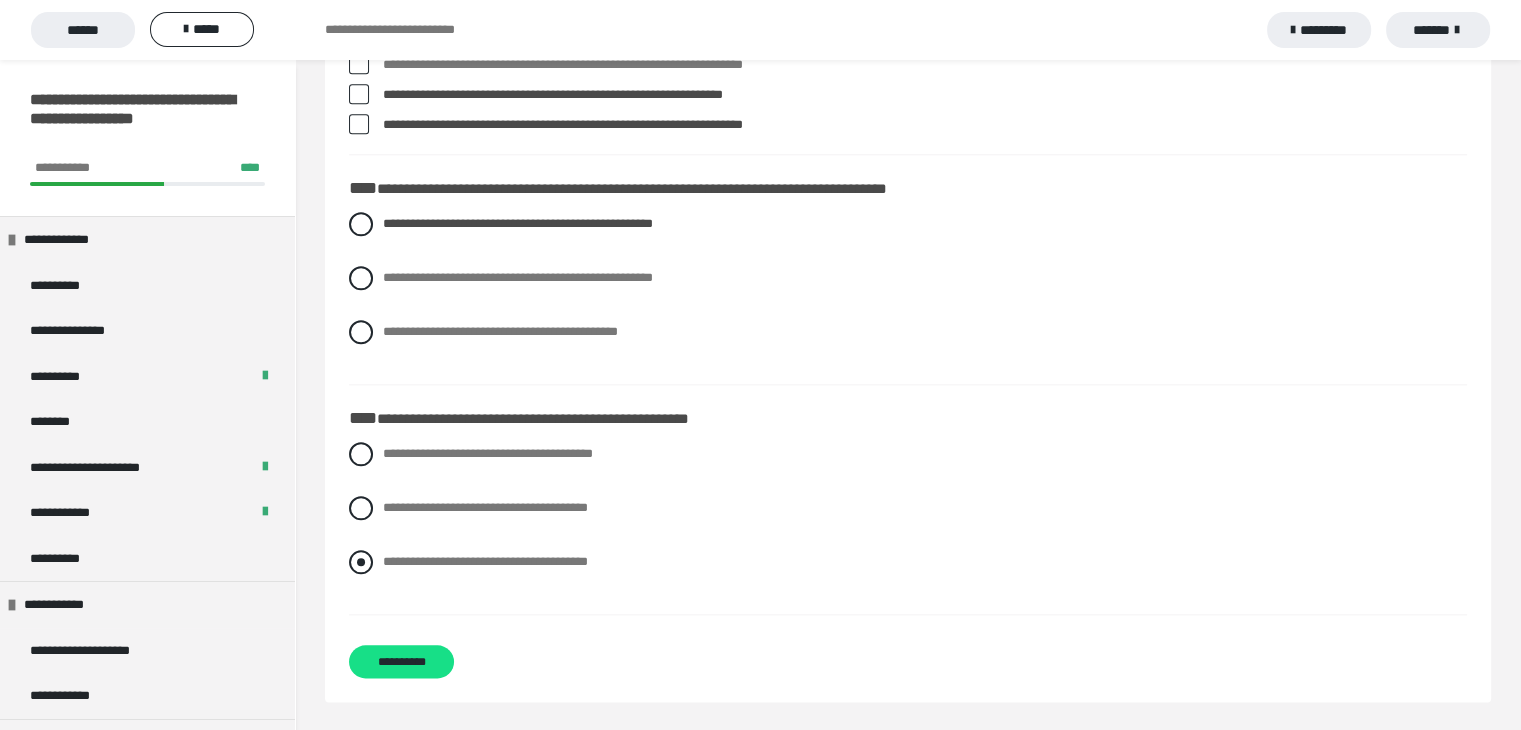 click at bounding box center [361, 562] 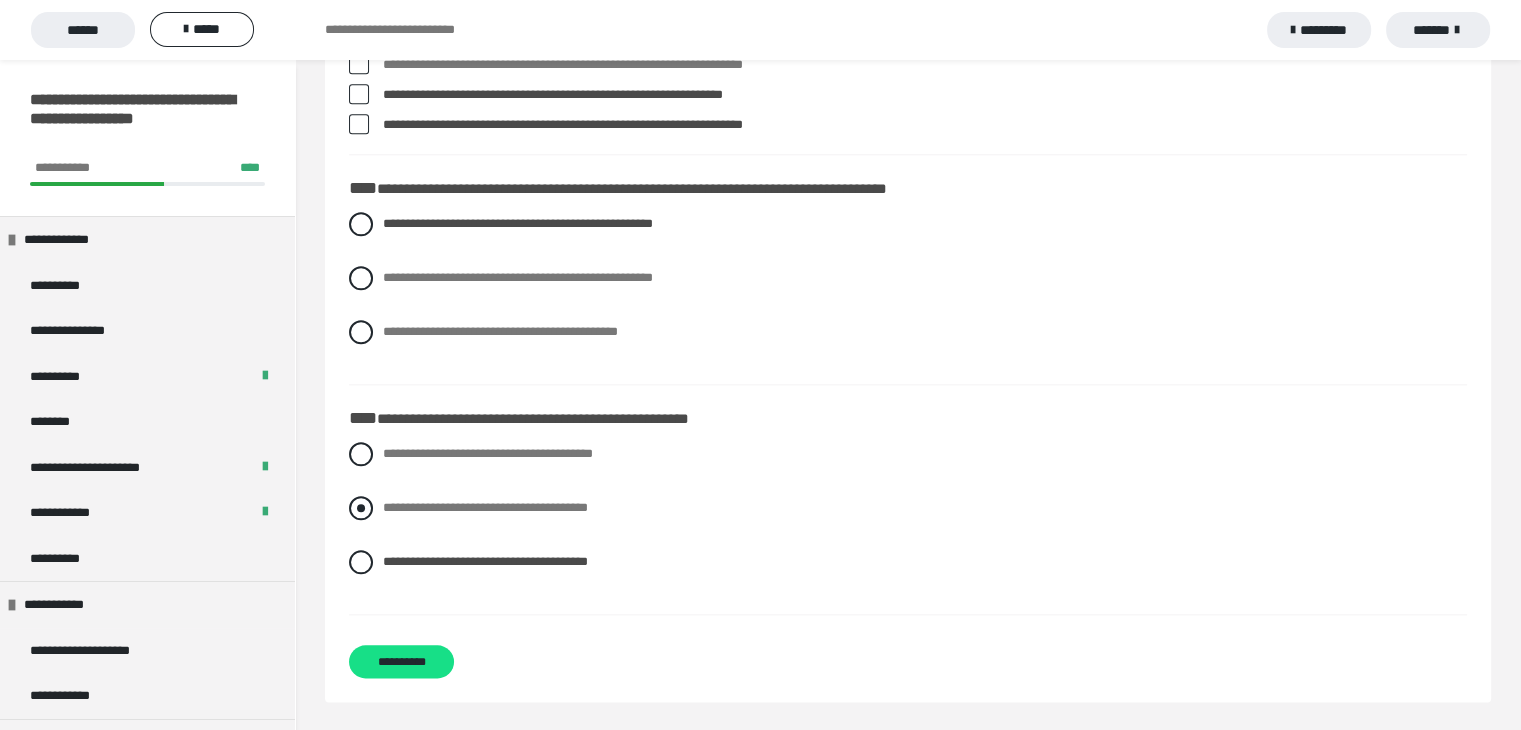 click at bounding box center (361, 508) 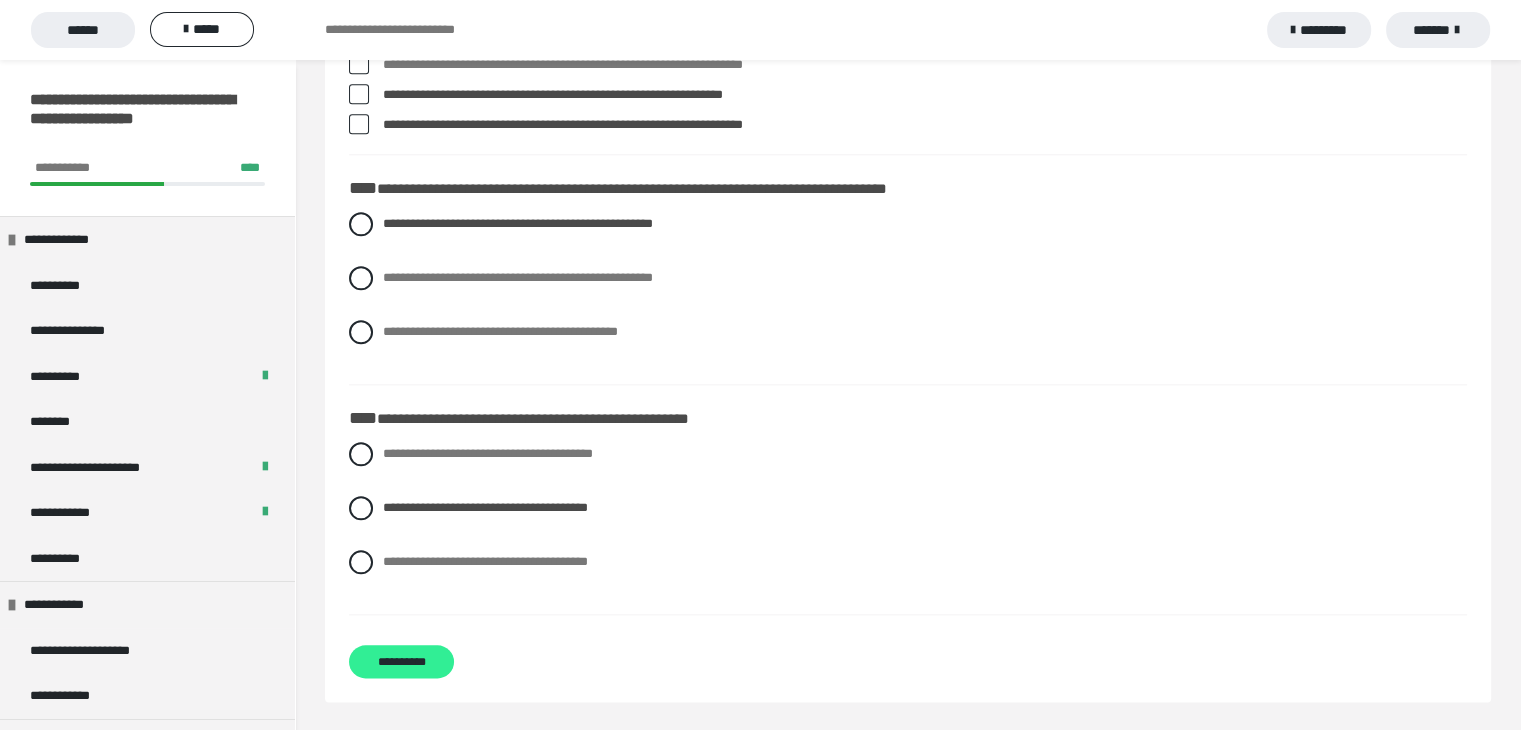 click on "**********" at bounding box center (401, 661) 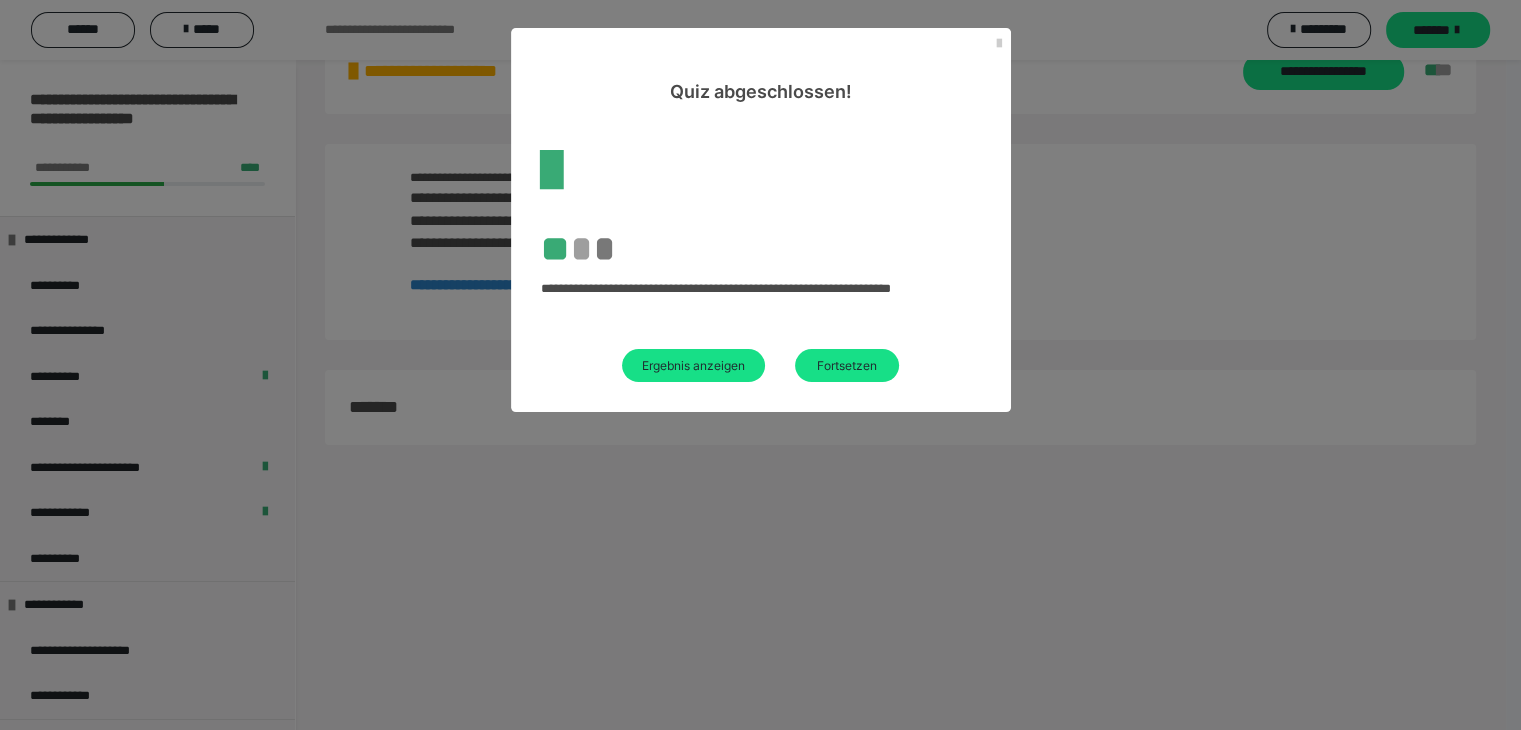 scroll, scrollTop: 2200, scrollLeft: 0, axis: vertical 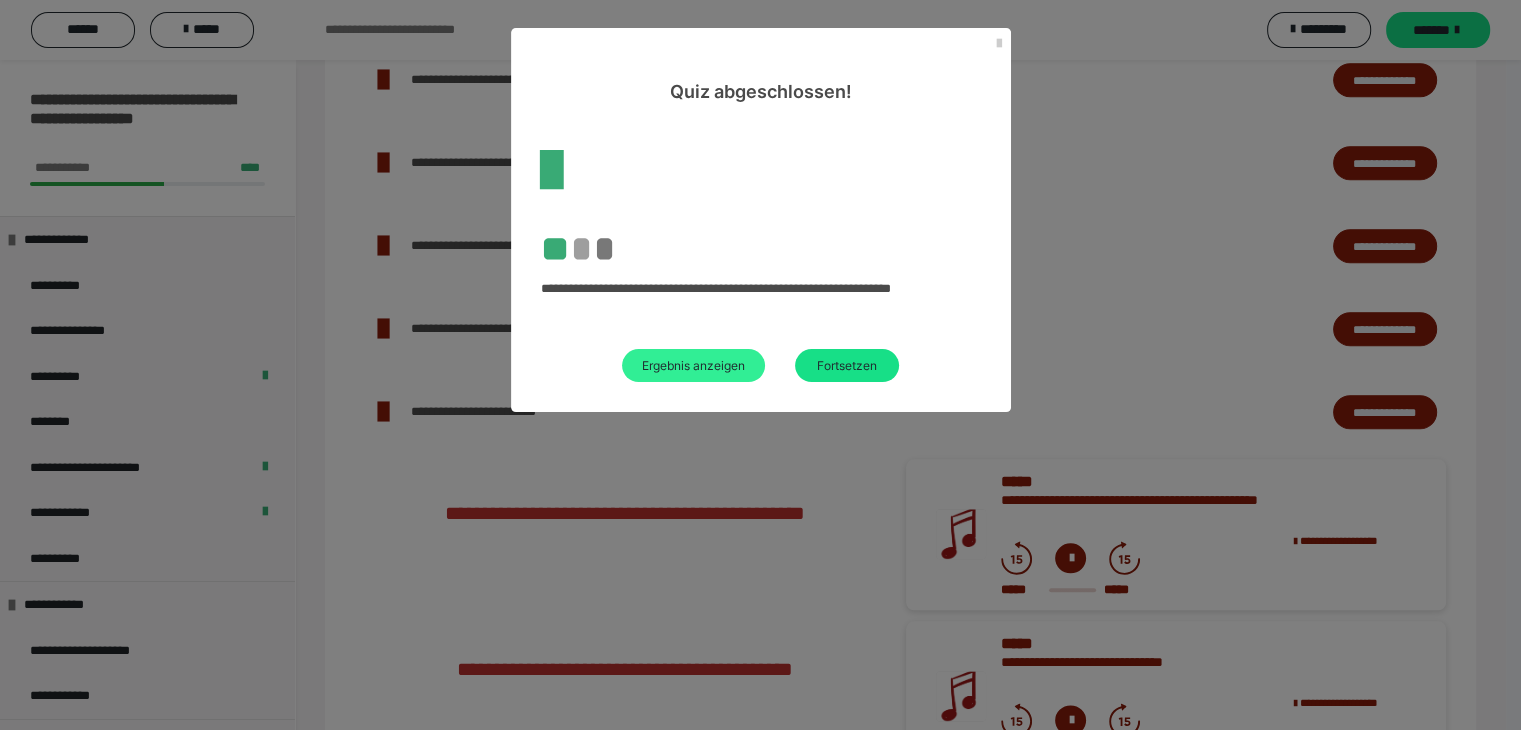 click on "Ergebnis anzeigen" at bounding box center [693, 365] 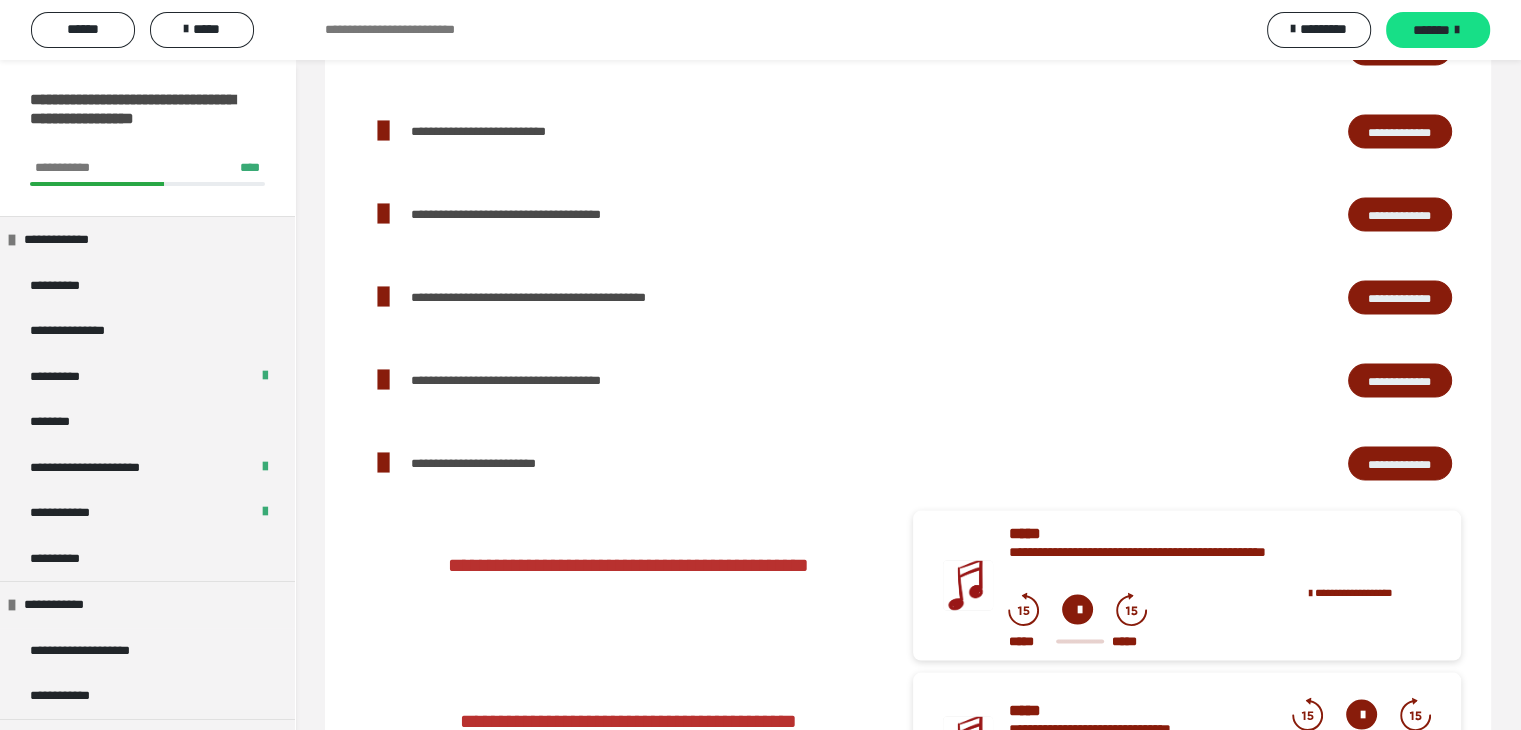 scroll, scrollTop: 3900, scrollLeft: 0, axis: vertical 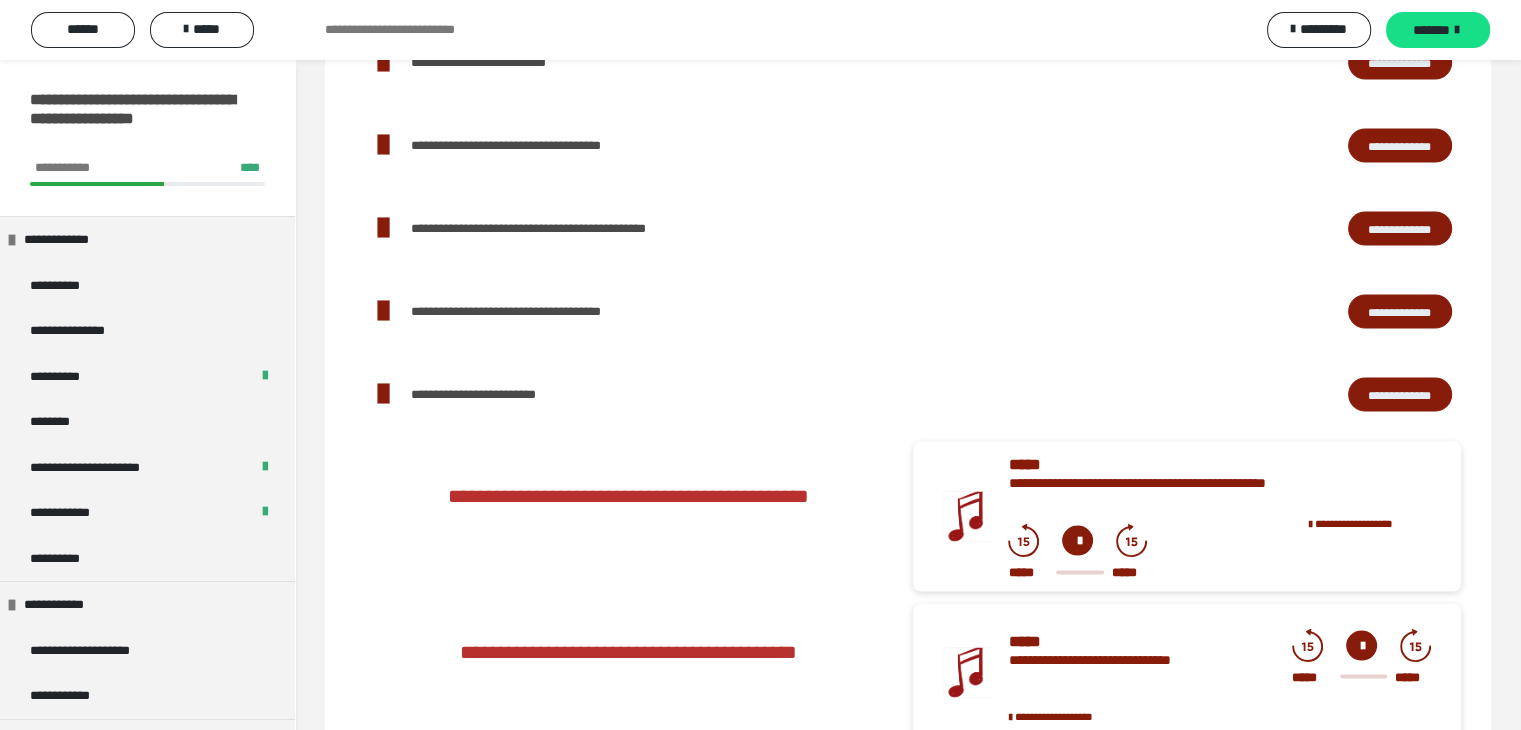 click on "*******" at bounding box center (1431, 30) 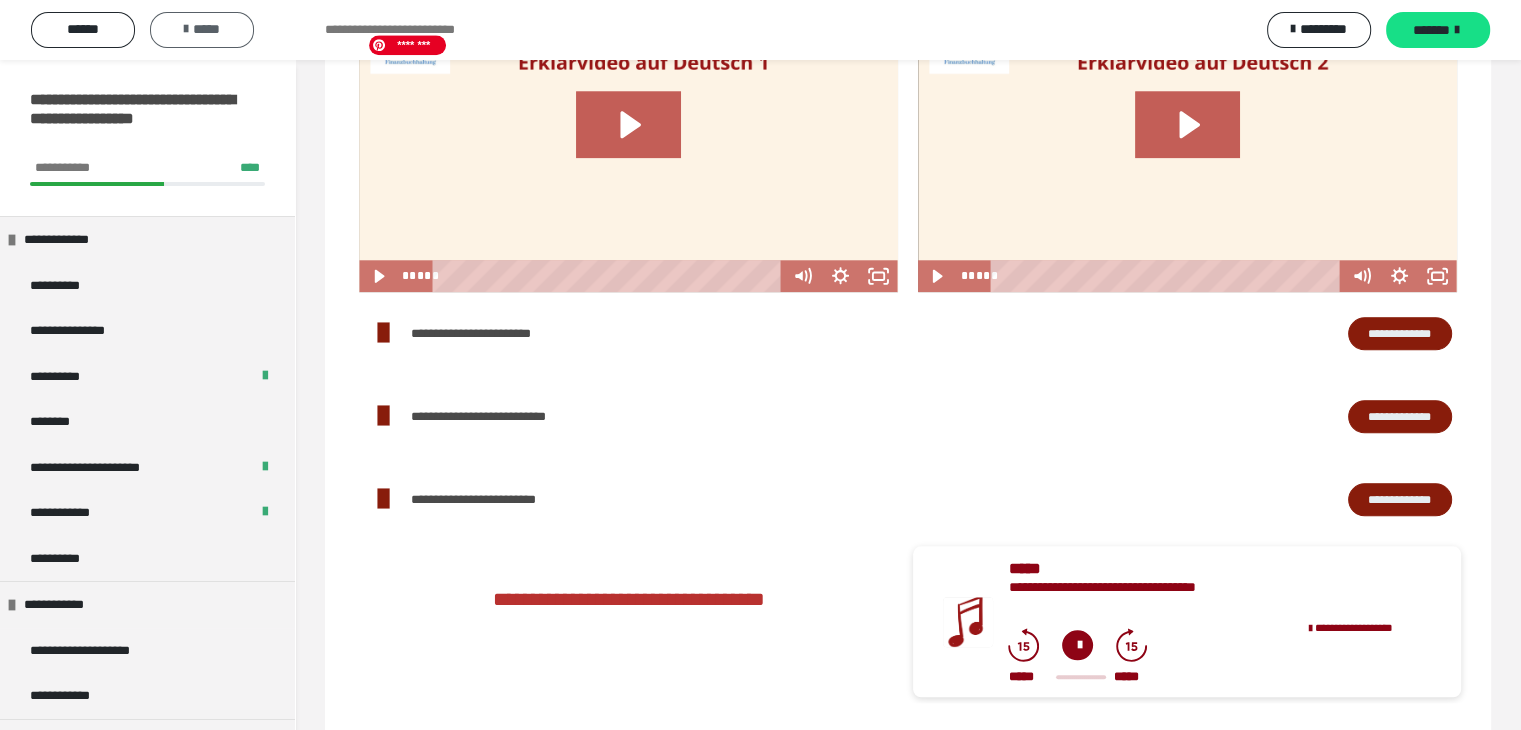 scroll, scrollTop: 1895, scrollLeft: 0, axis: vertical 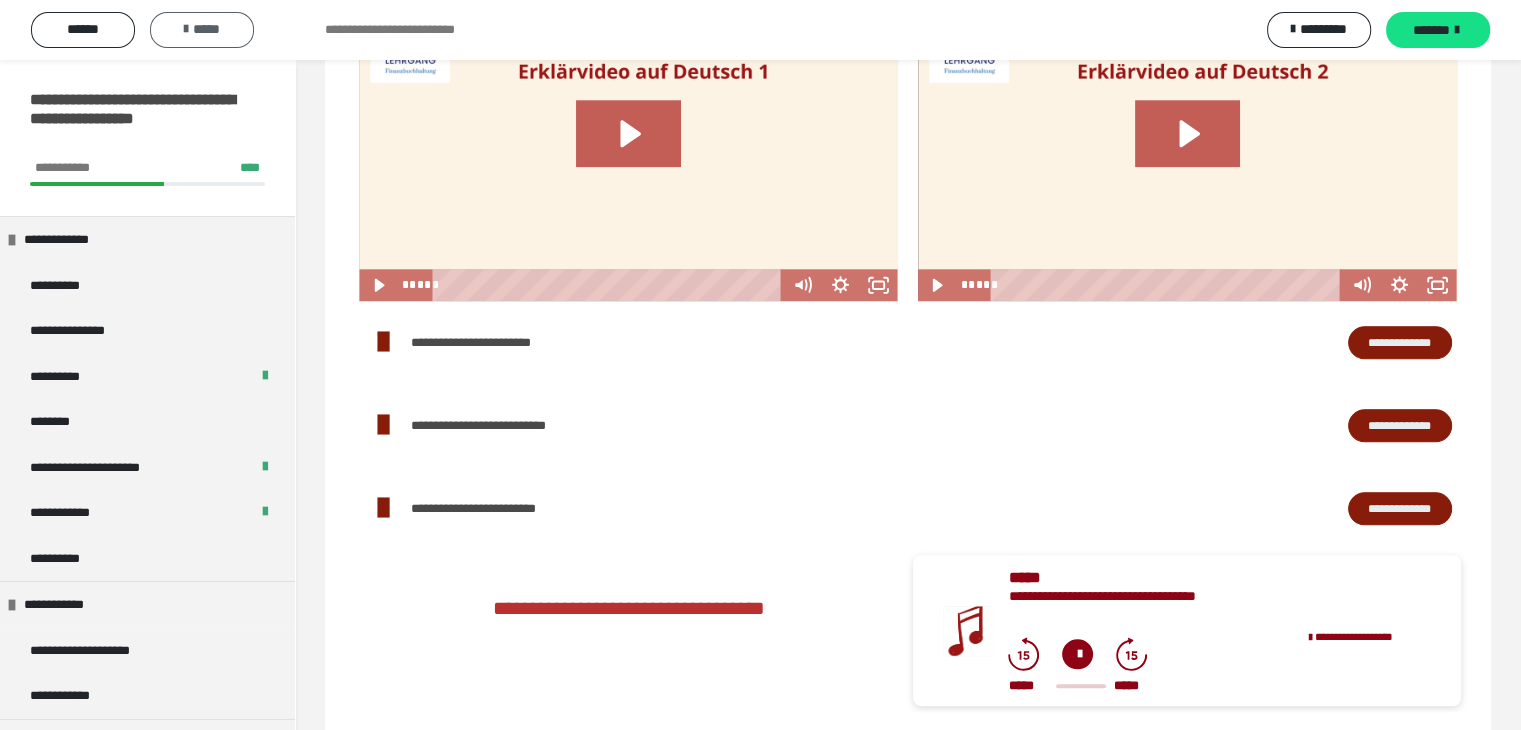 click on "*****" at bounding box center (202, 29) 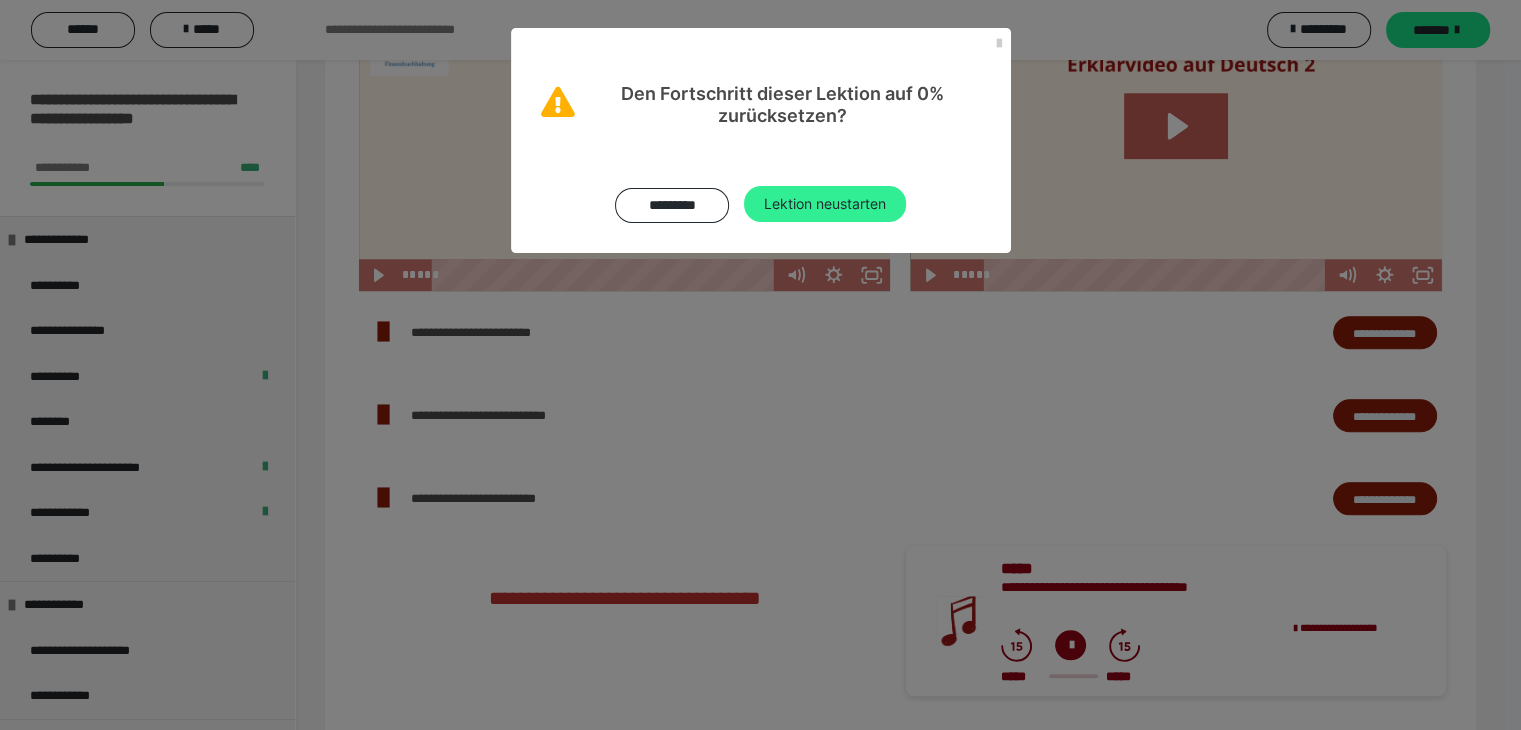 click on "Lektion neustarten" at bounding box center (825, 204) 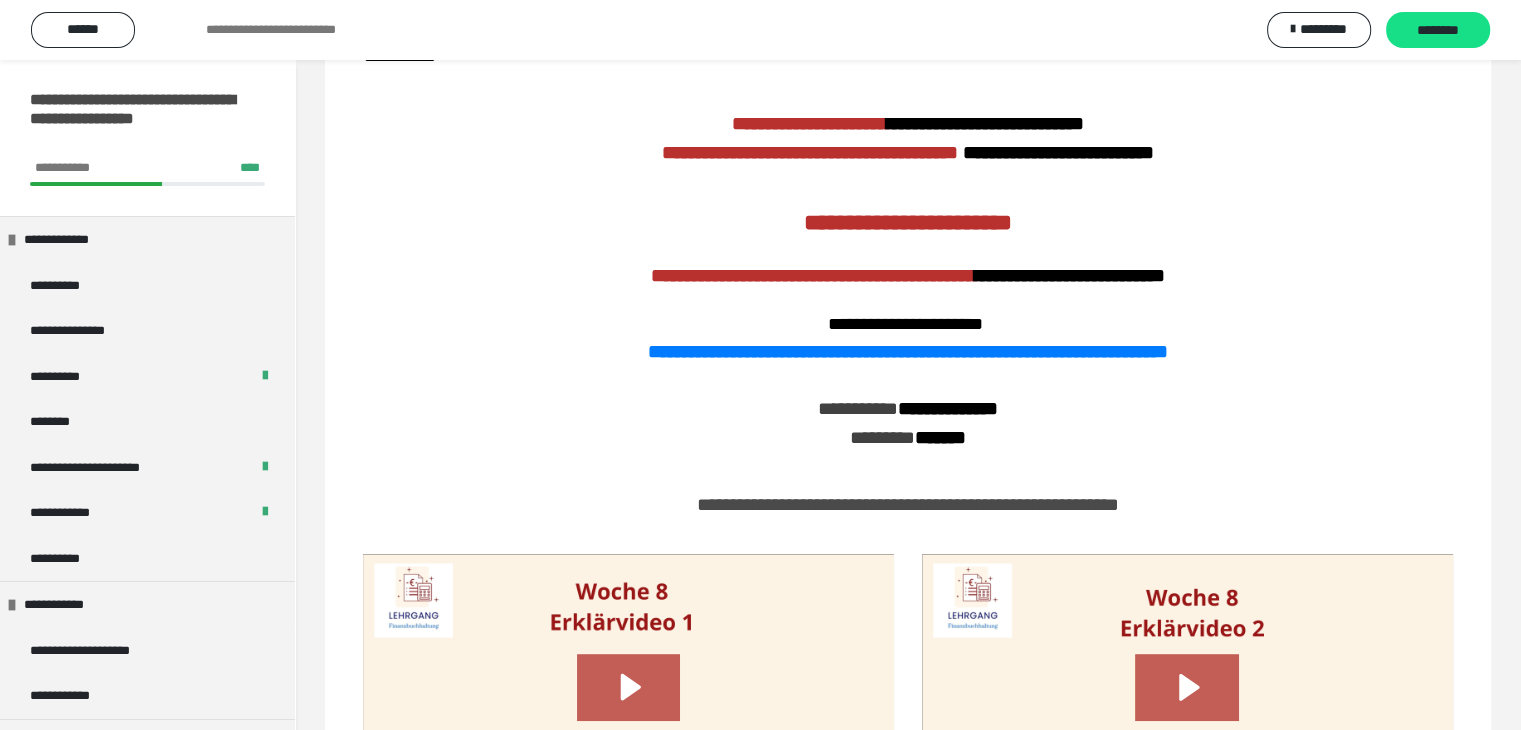 scroll, scrollTop: 0, scrollLeft: 0, axis: both 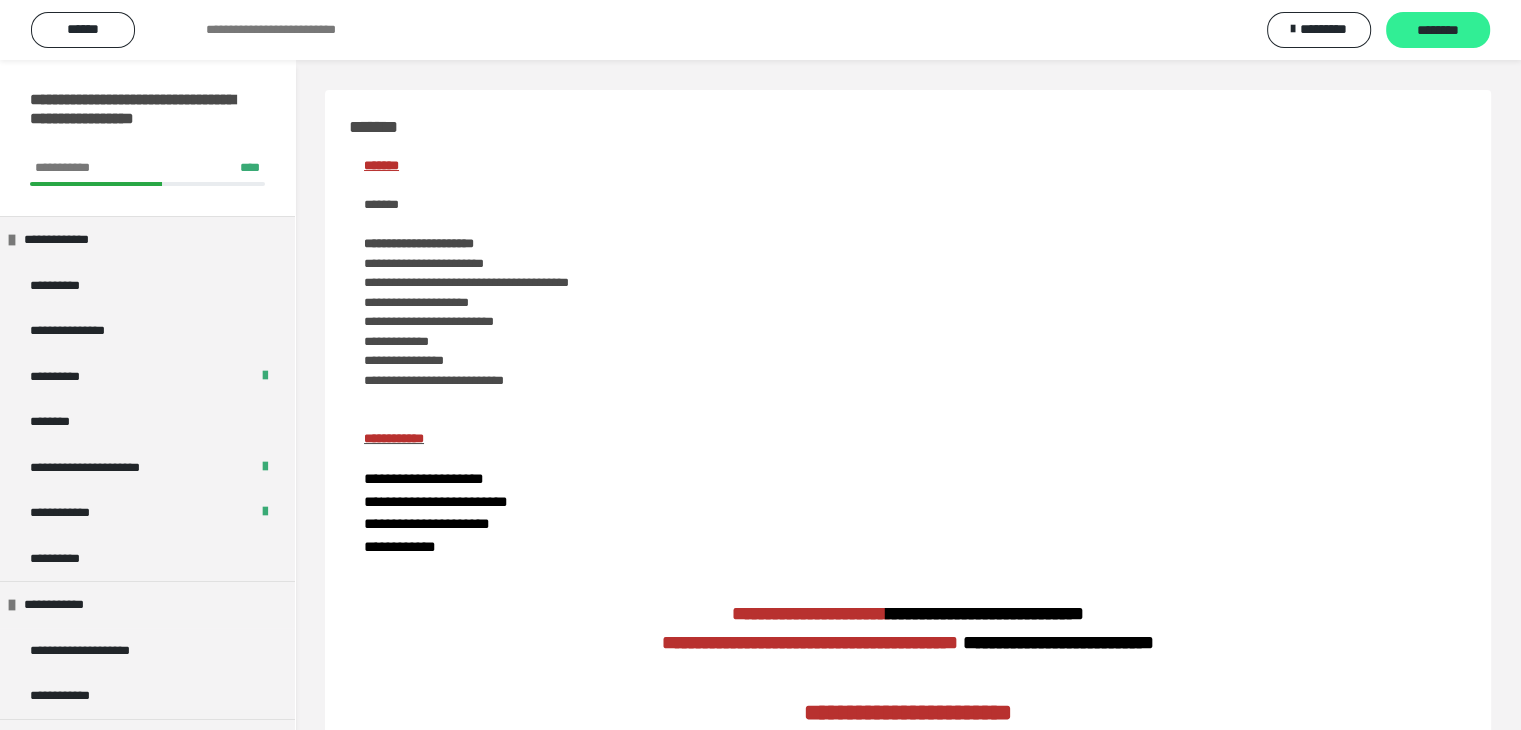 click on "********" at bounding box center (1438, 31) 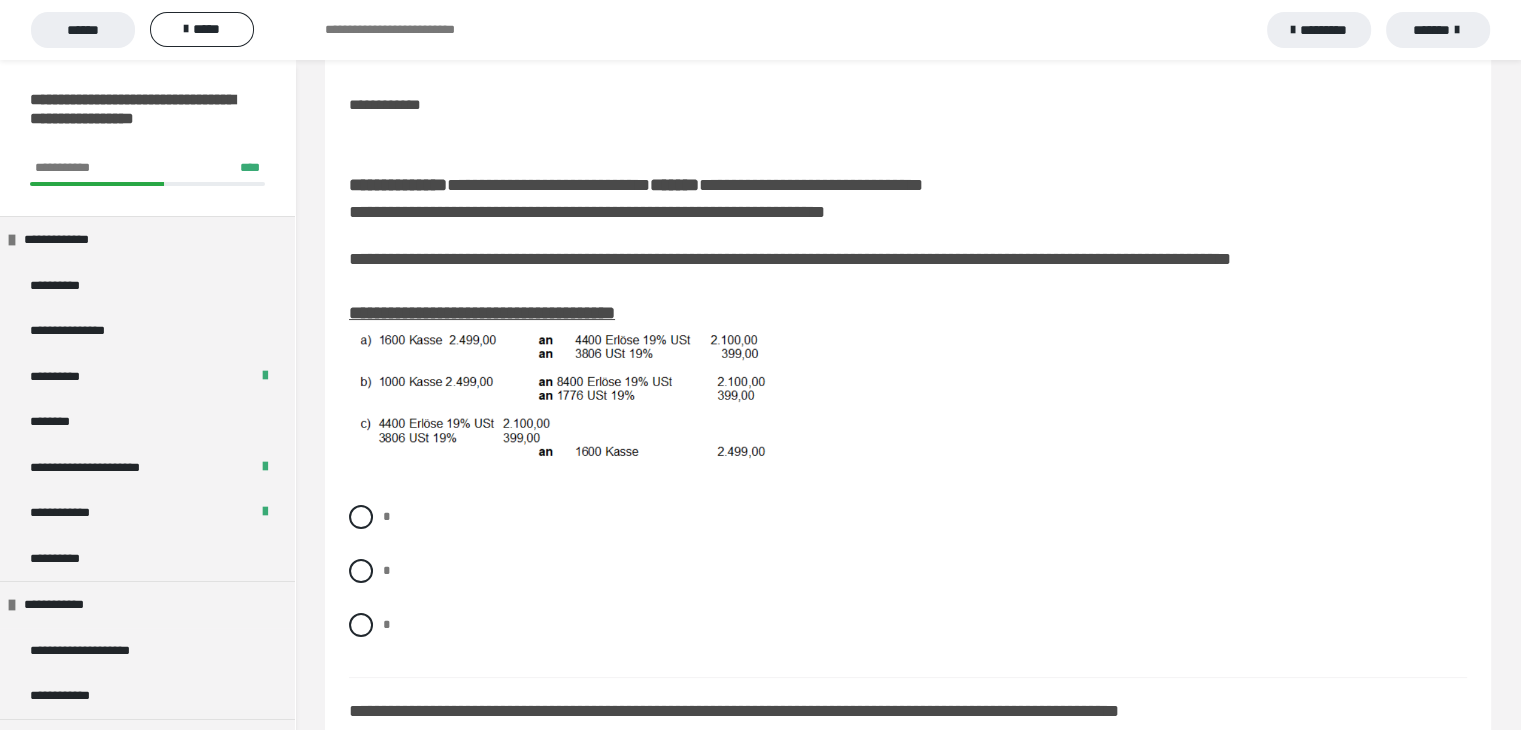scroll, scrollTop: 200, scrollLeft: 0, axis: vertical 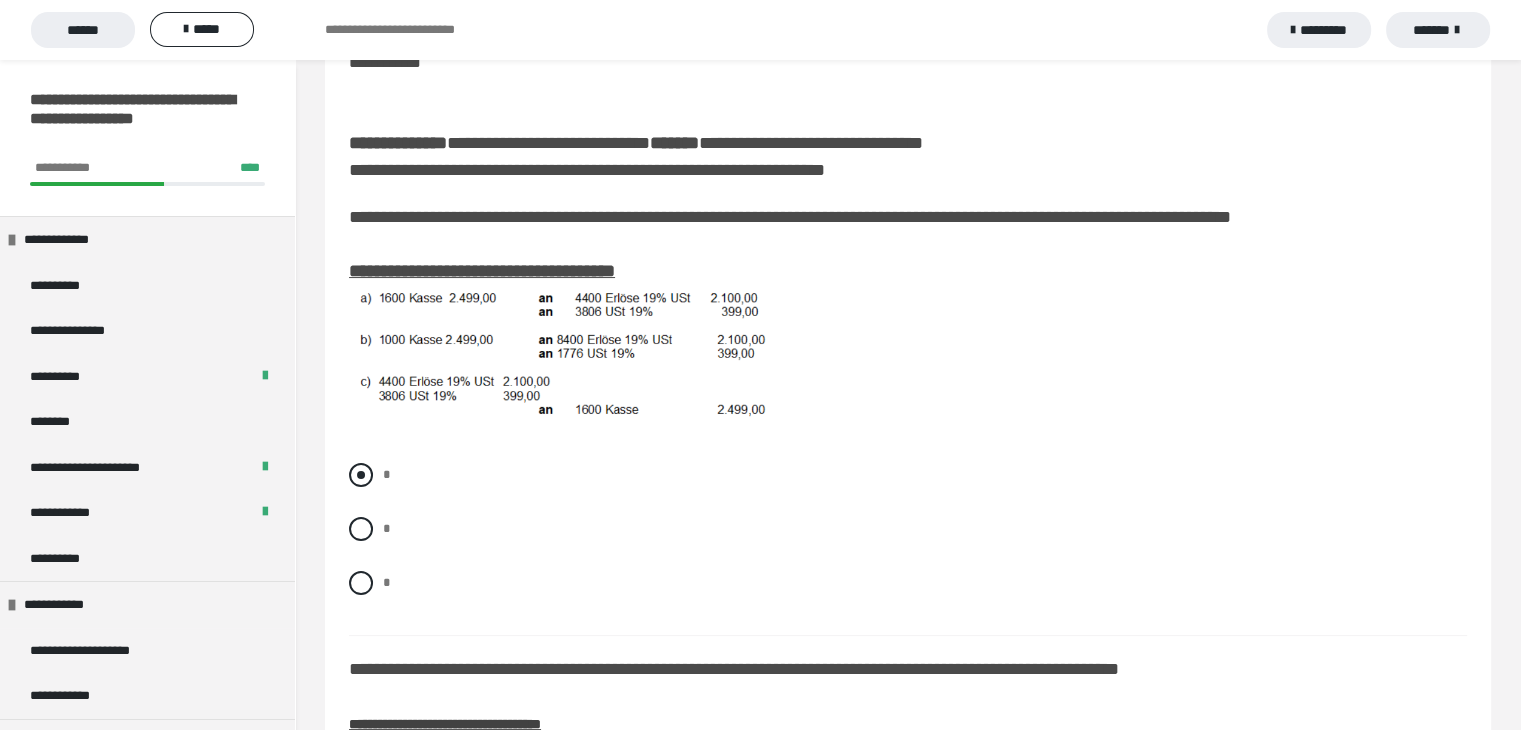 click at bounding box center (361, 475) 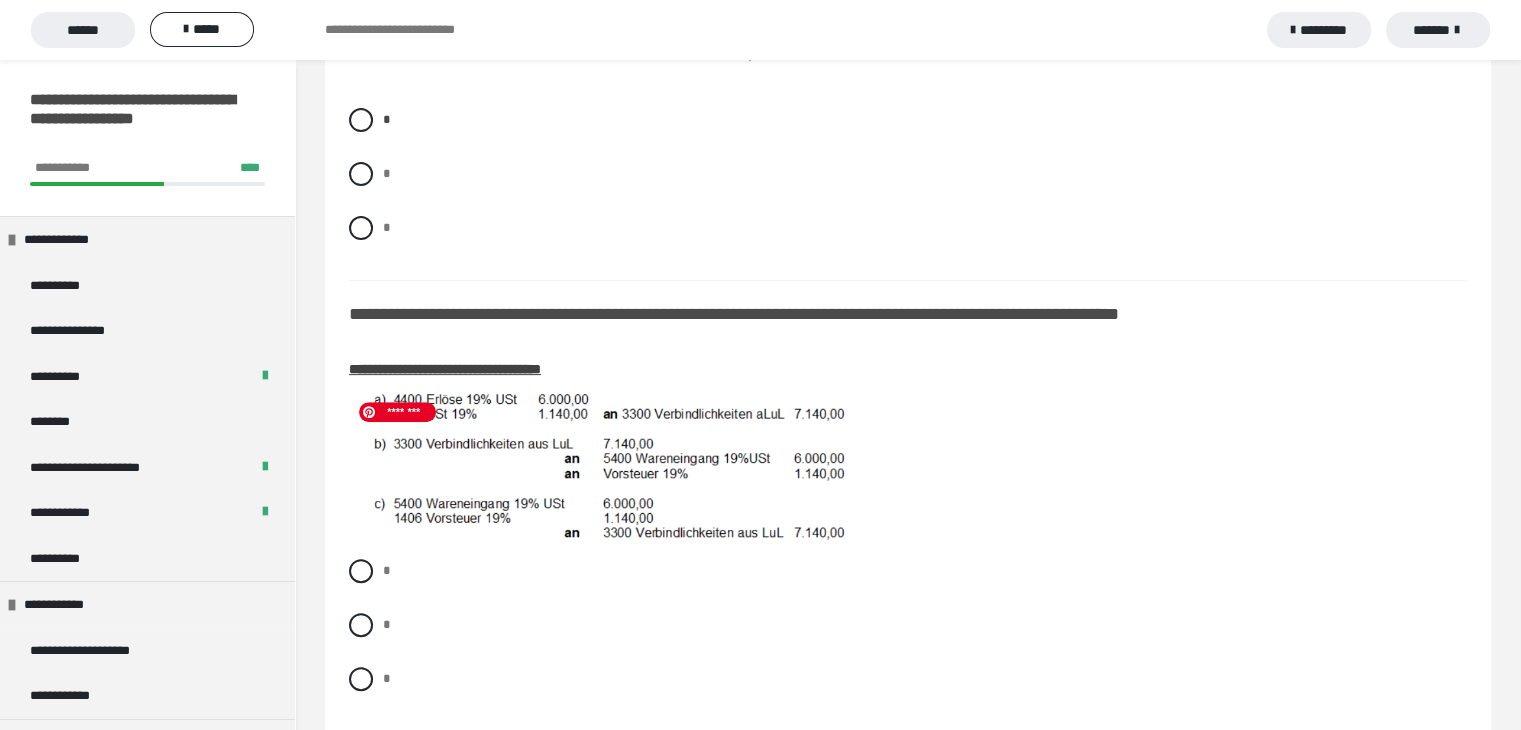 scroll, scrollTop: 600, scrollLeft: 0, axis: vertical 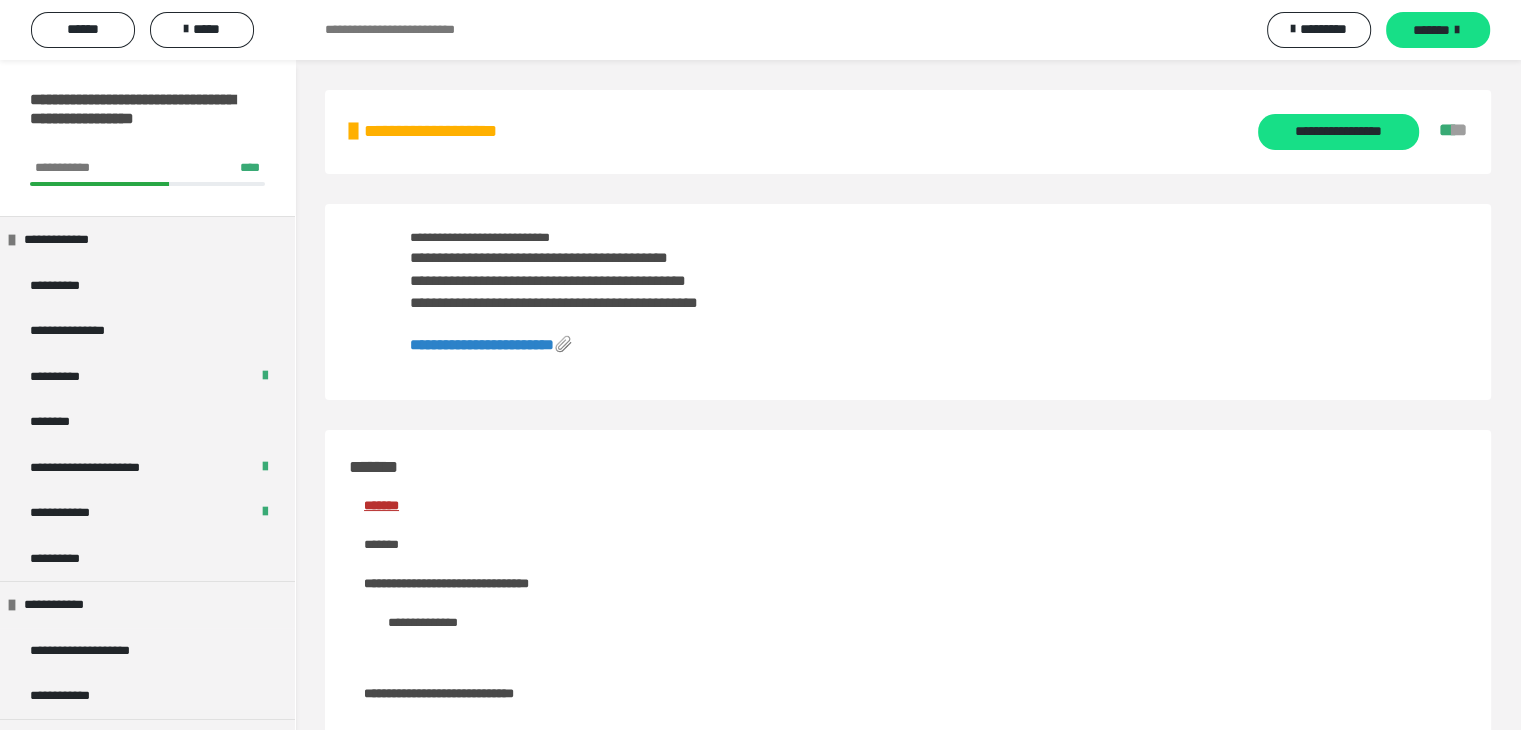 click on "**********" at bounding box center [491, 344] 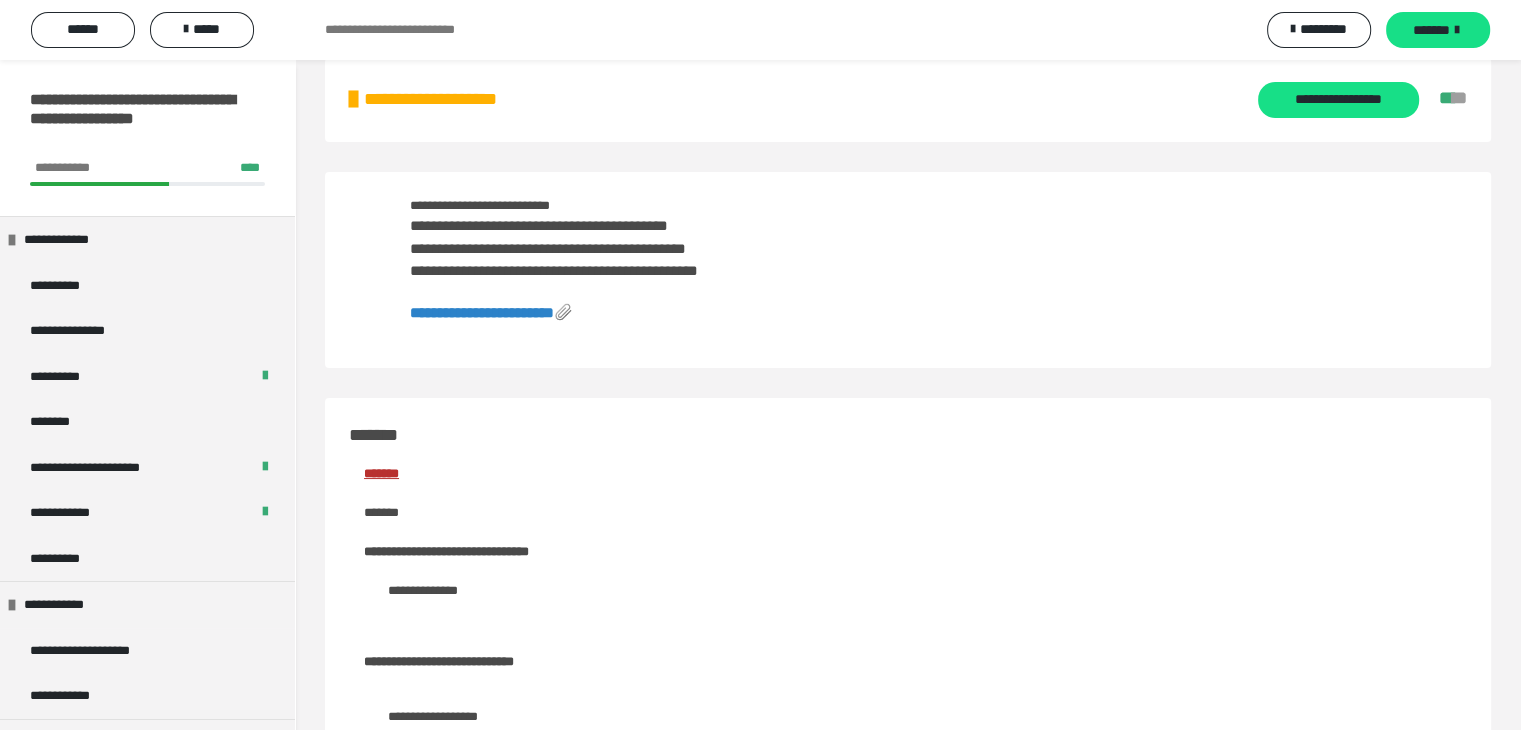 scroll, scrollTop: 0, scrollLeft: 0, axis: both 